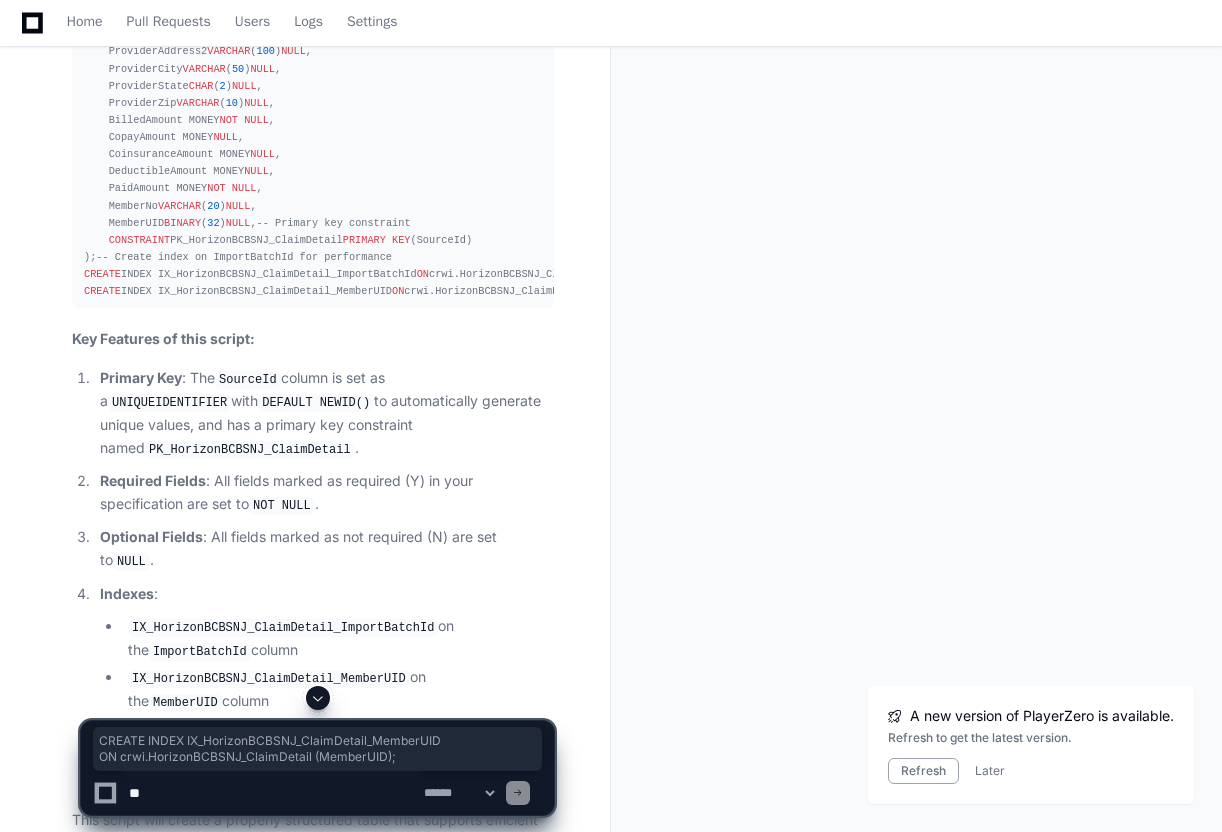 scroll, scrollTop: 5901, scrollLeft: 0, axis: vertical 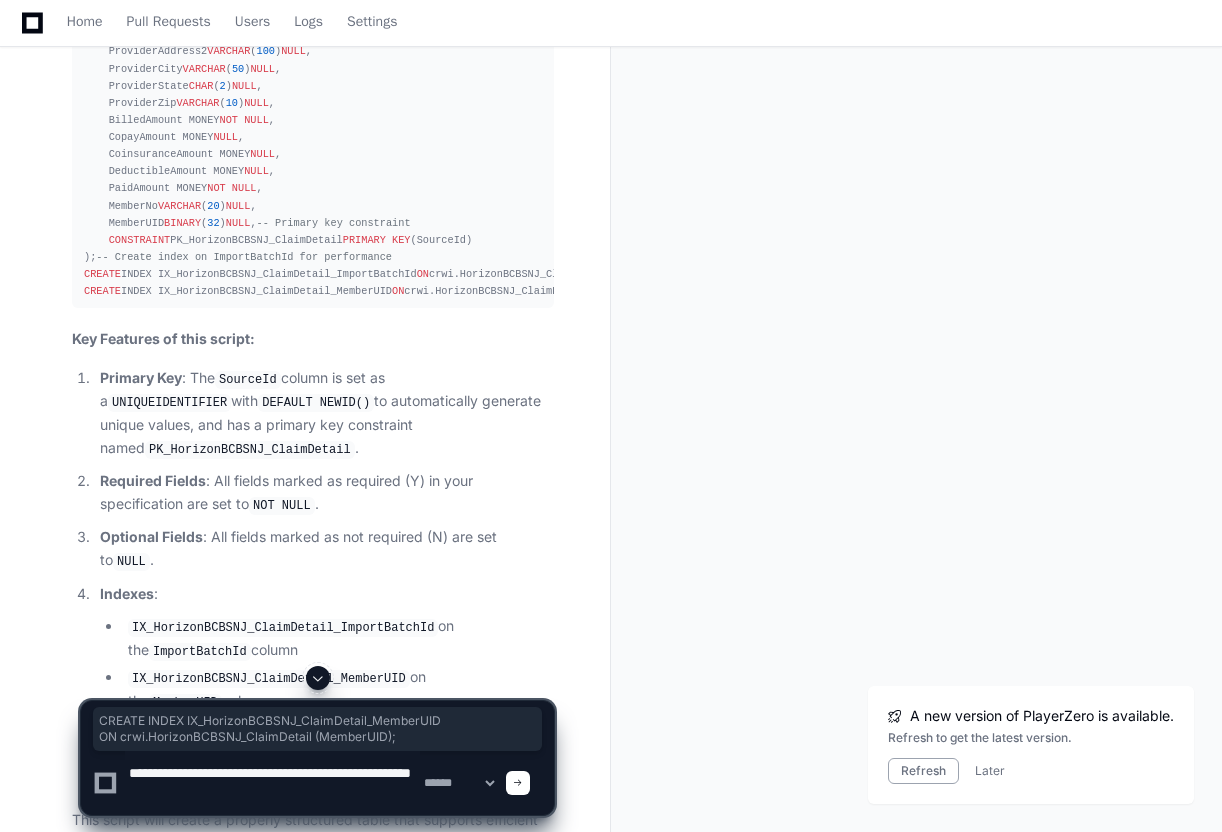 click 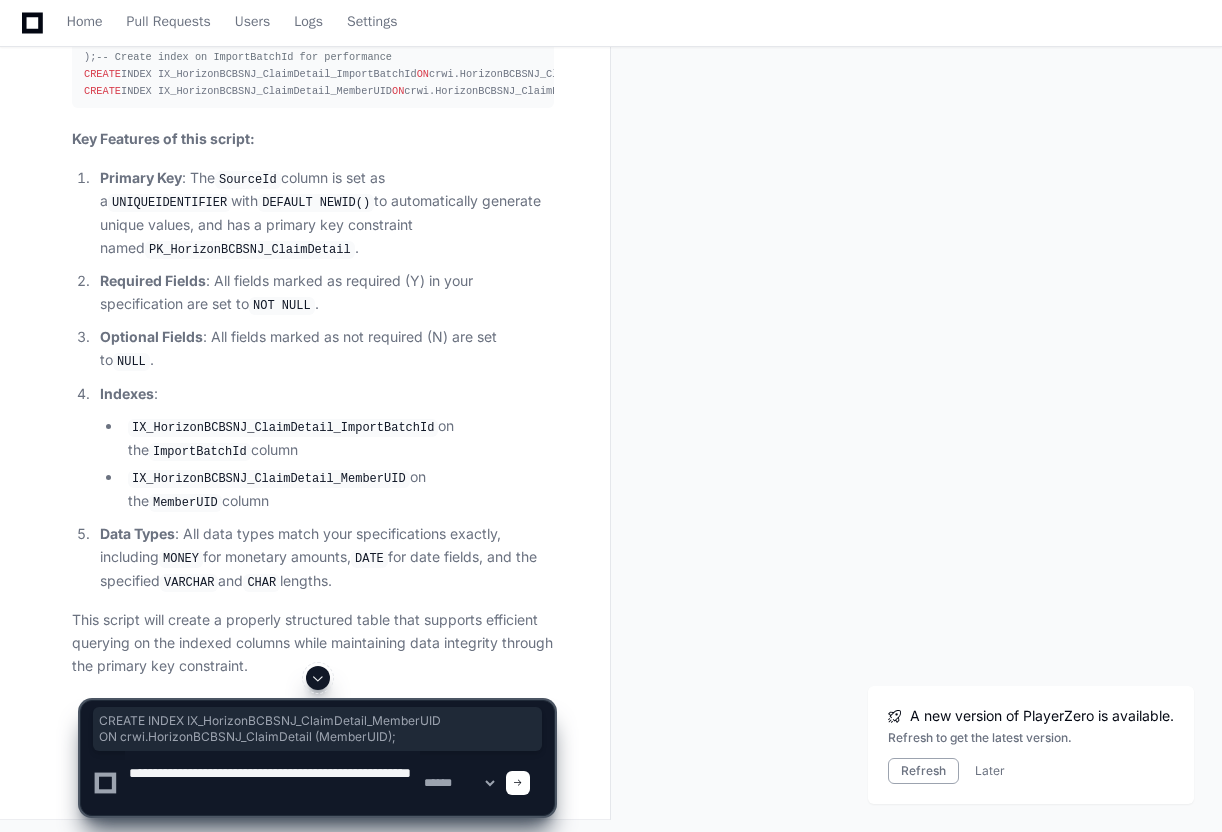 scroll, scrollTop: 6164, scrollLeft: 0, axis: vertical 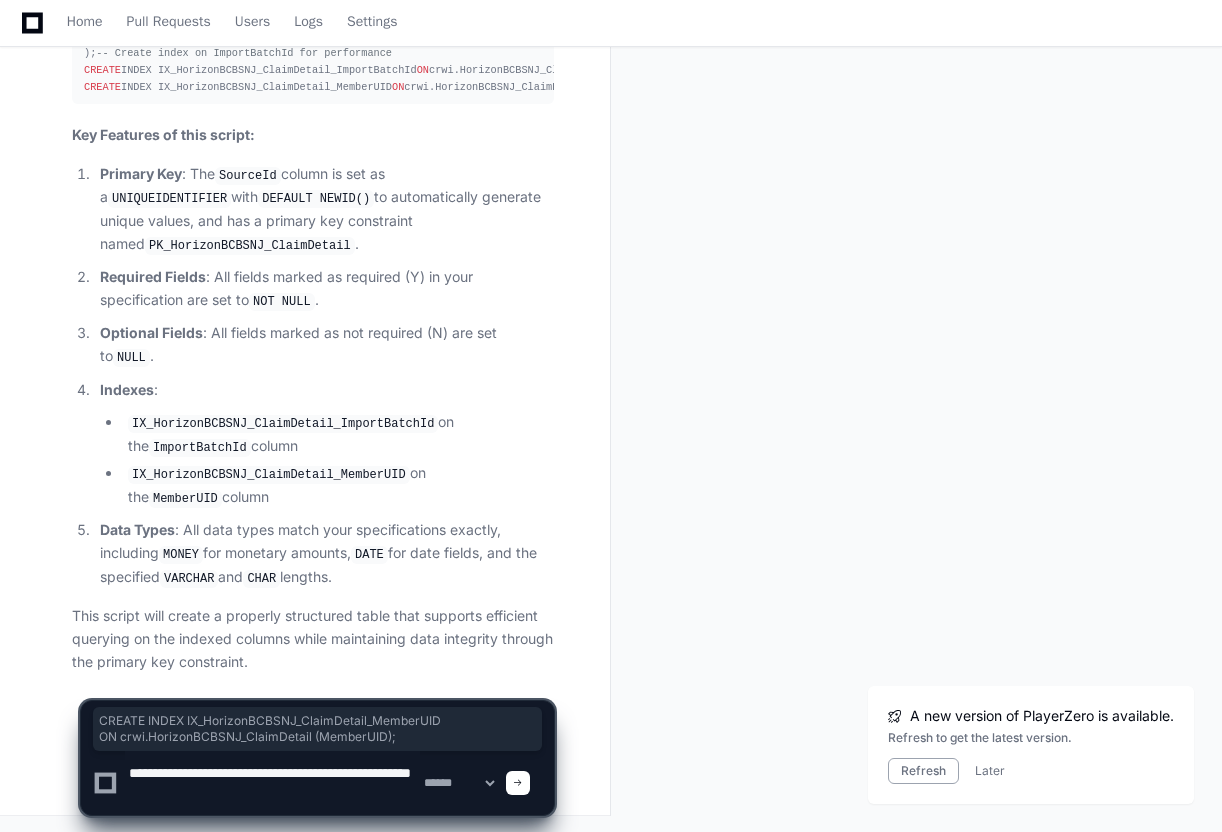 paste on "**********" 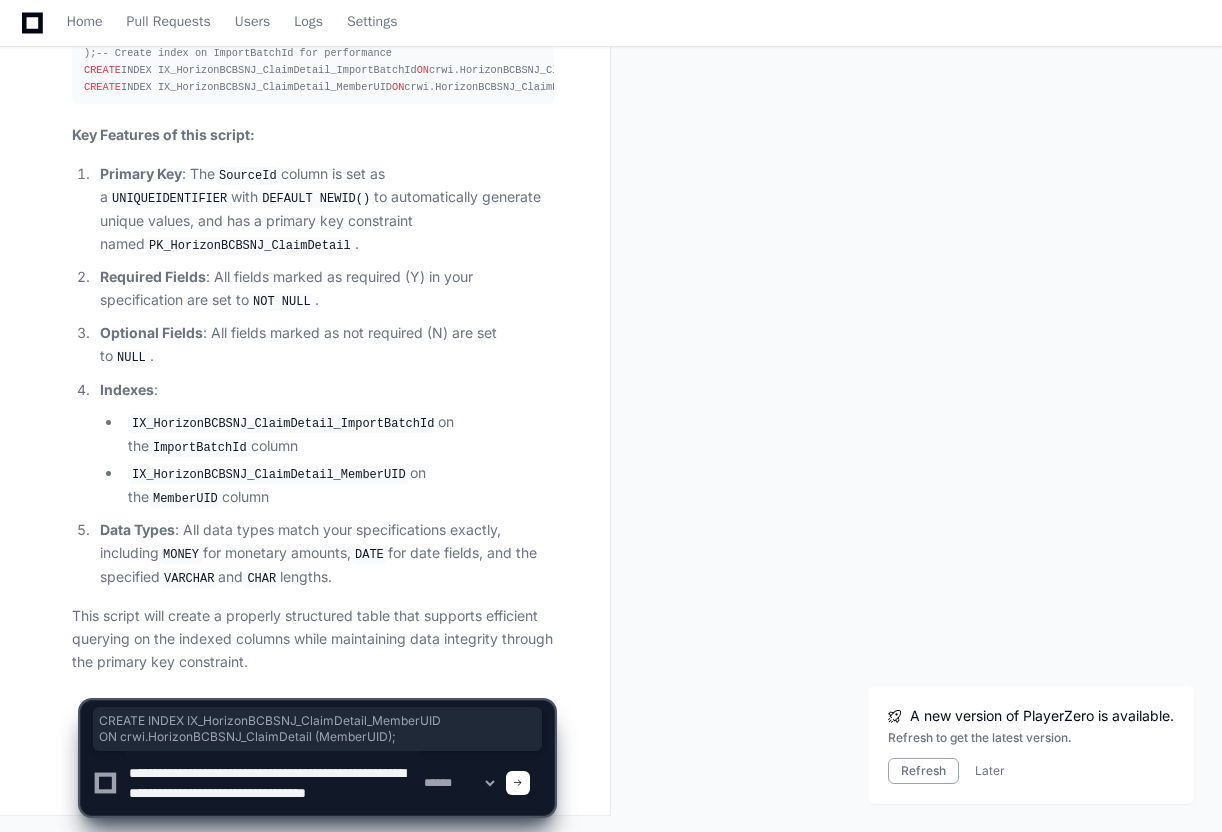 scroll, scrollTop: 6, scrollLeft: 0, axis: vertical 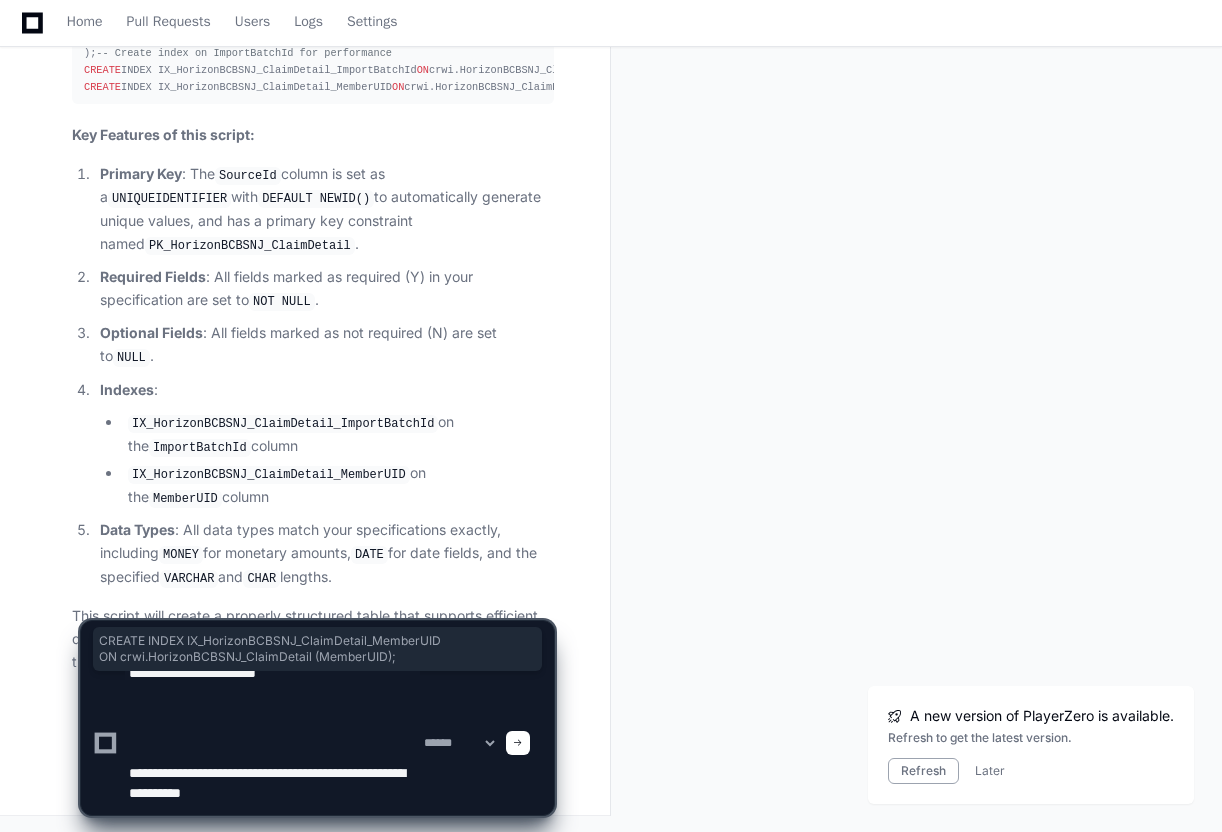 click 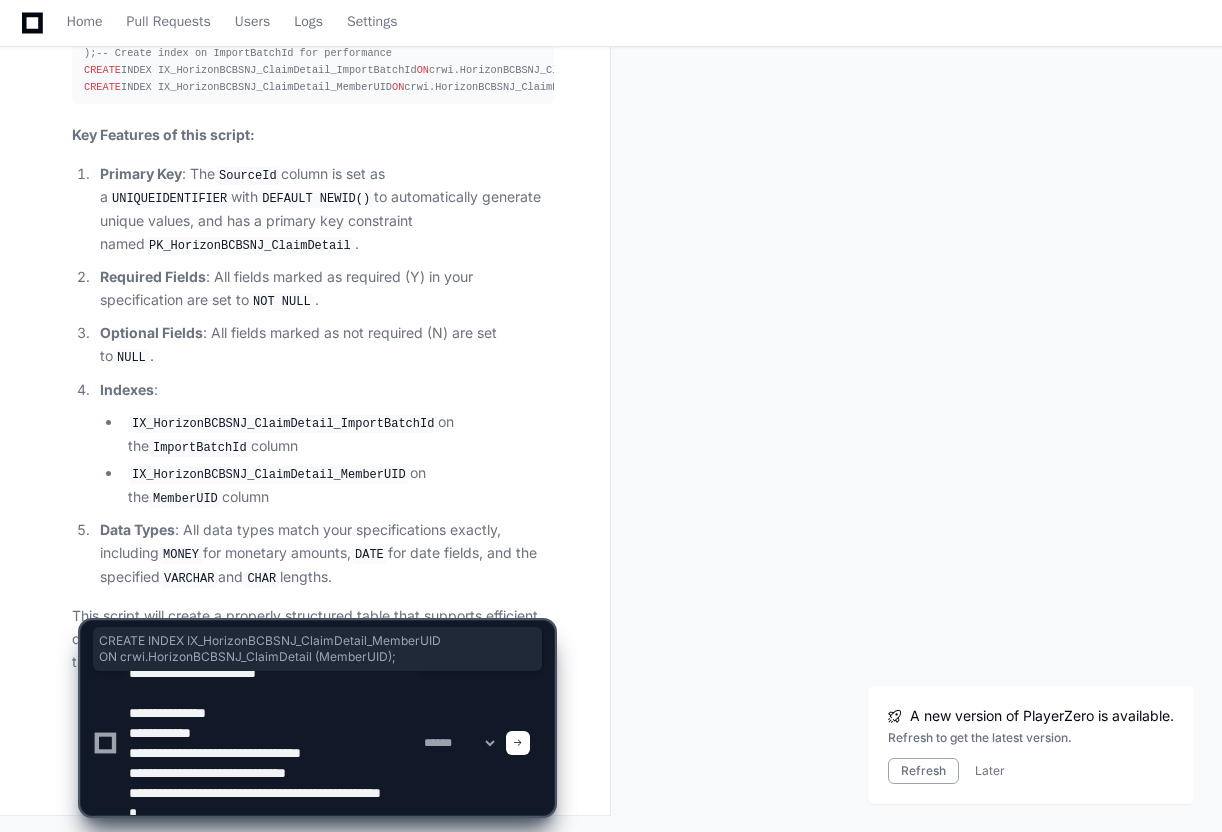 scroll, scrollTop: 540, scrollLeft: 0, axis: vertical 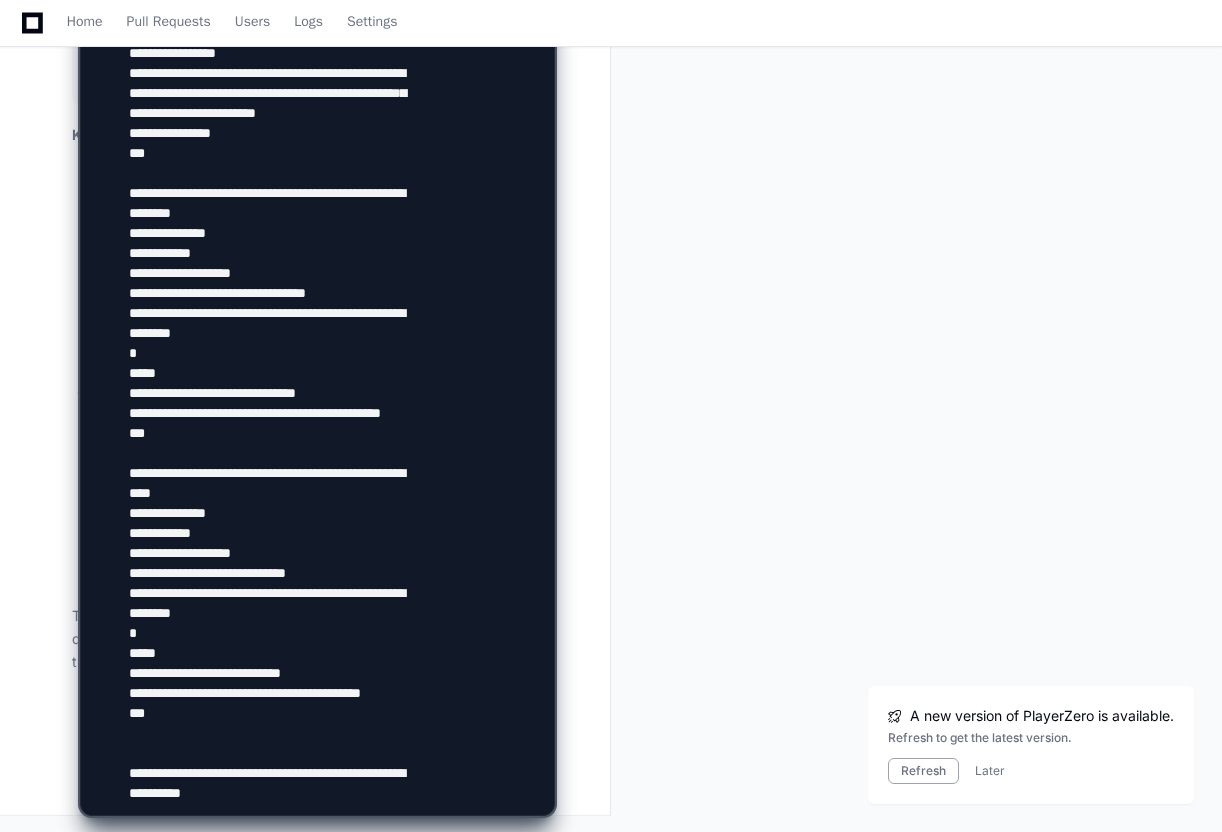 click 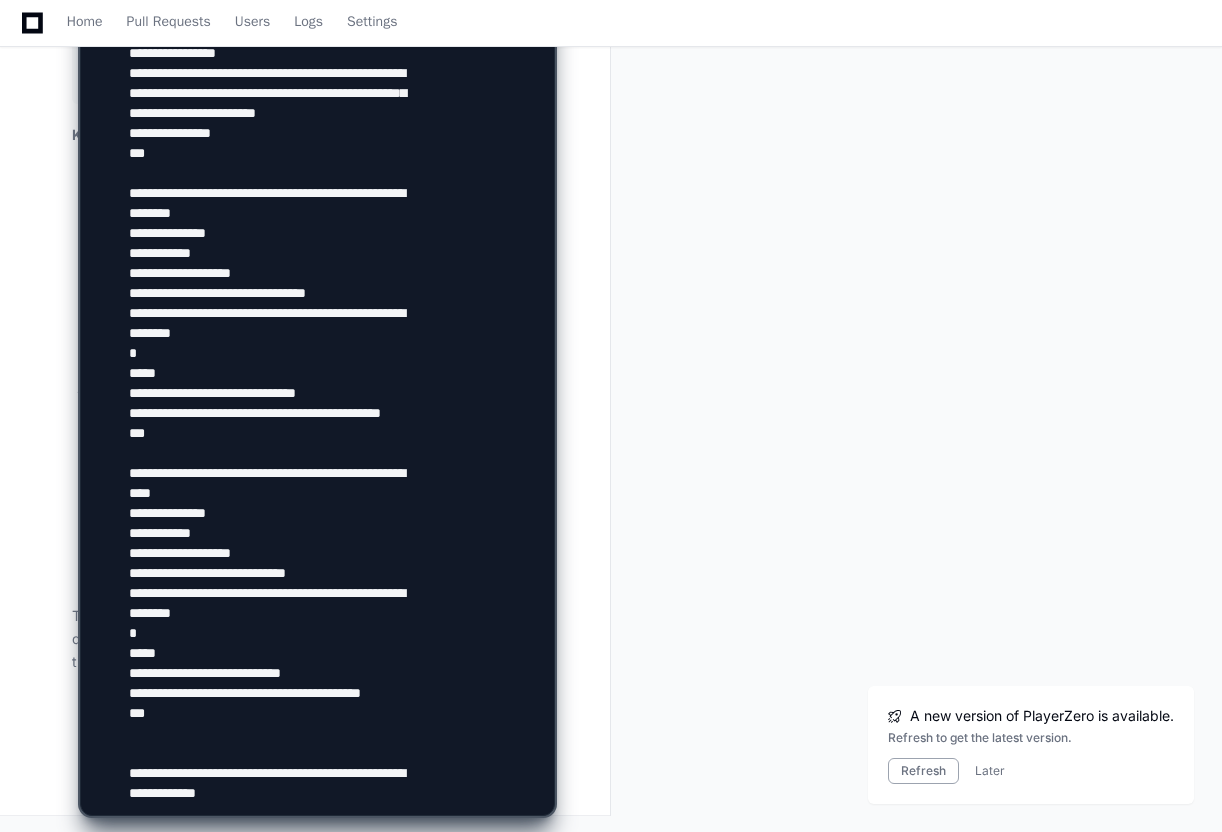 paste on "**********" 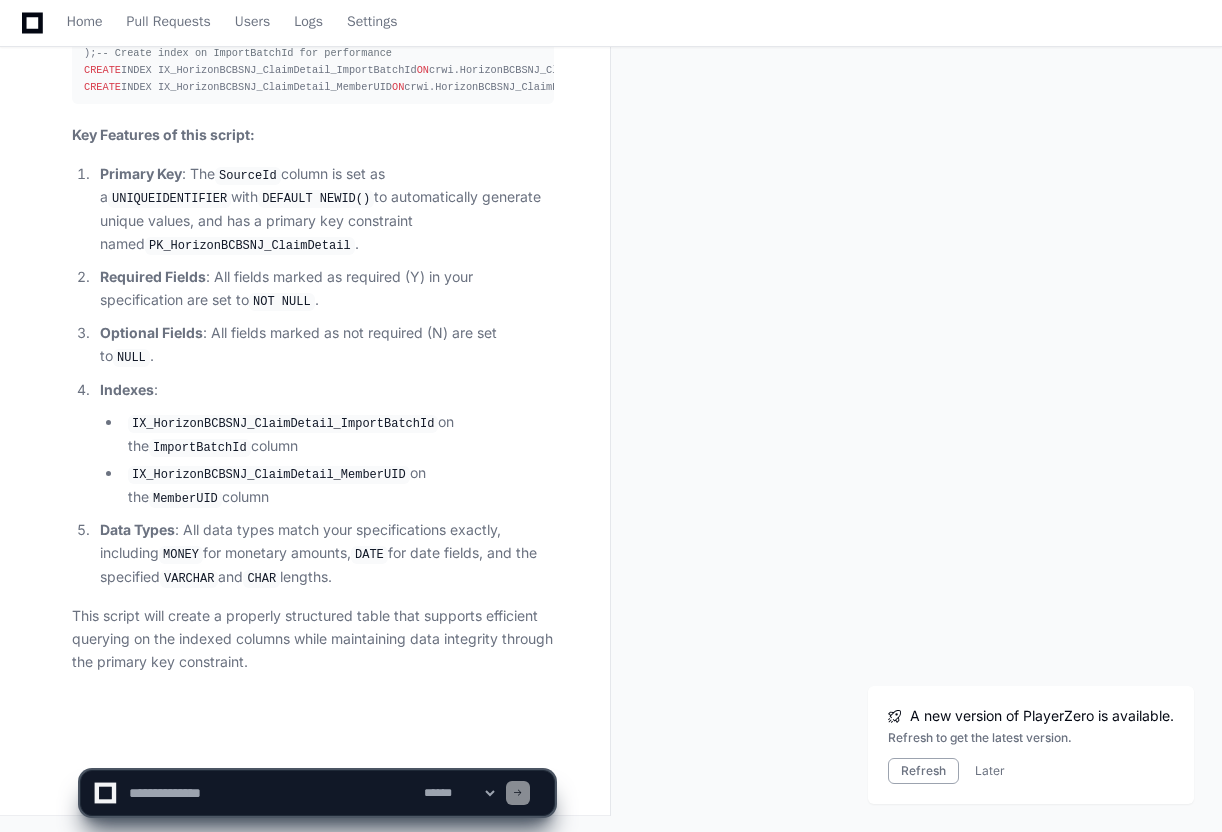 scroll, scrollTop: 0, scrollLeft: 0, axis: both 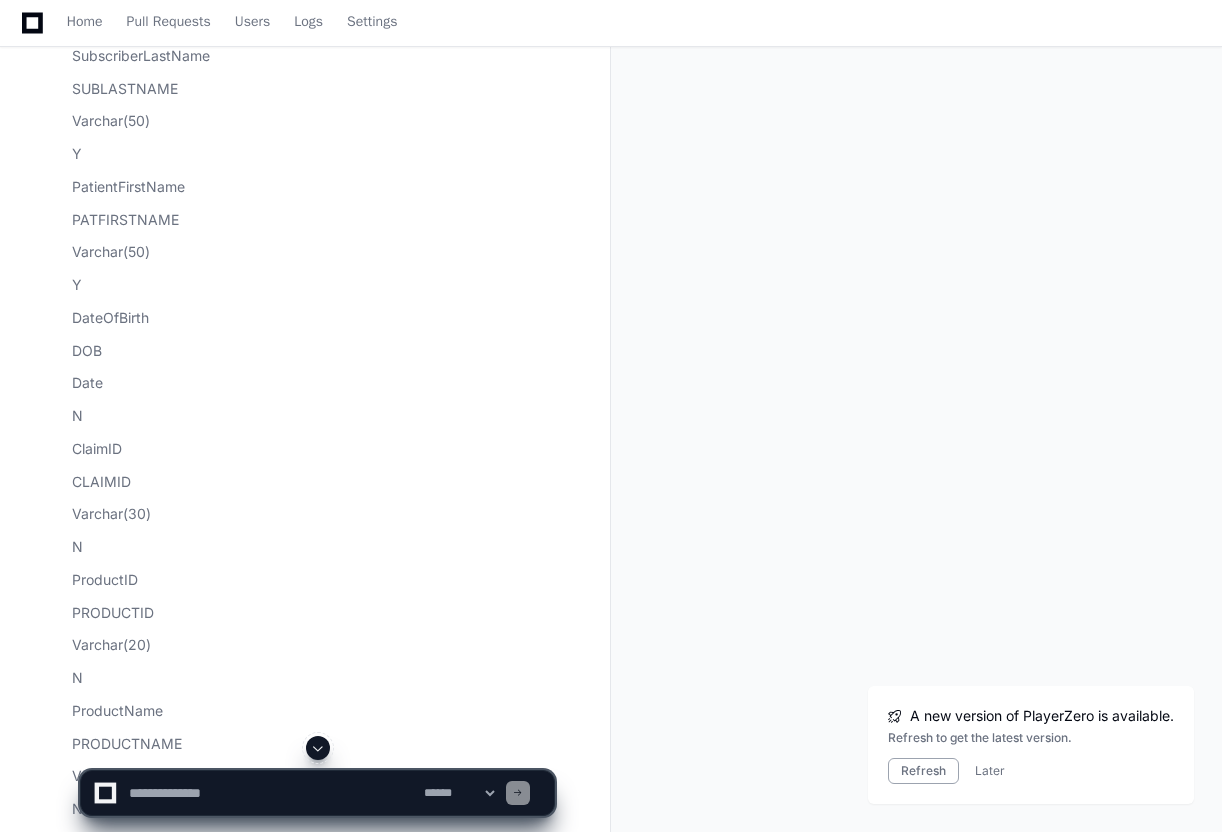 click 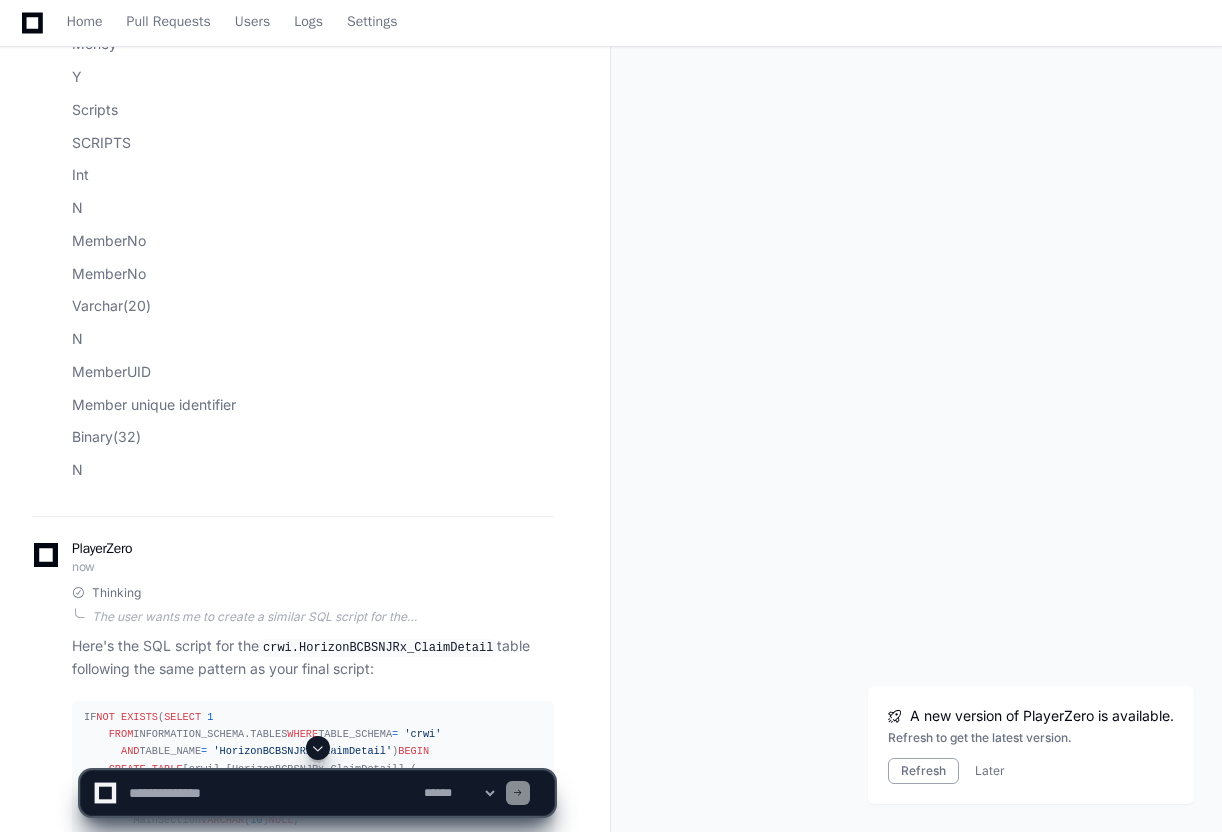 scroll, scrollTop: 12237, scrollLeft: 0, axis: vertical 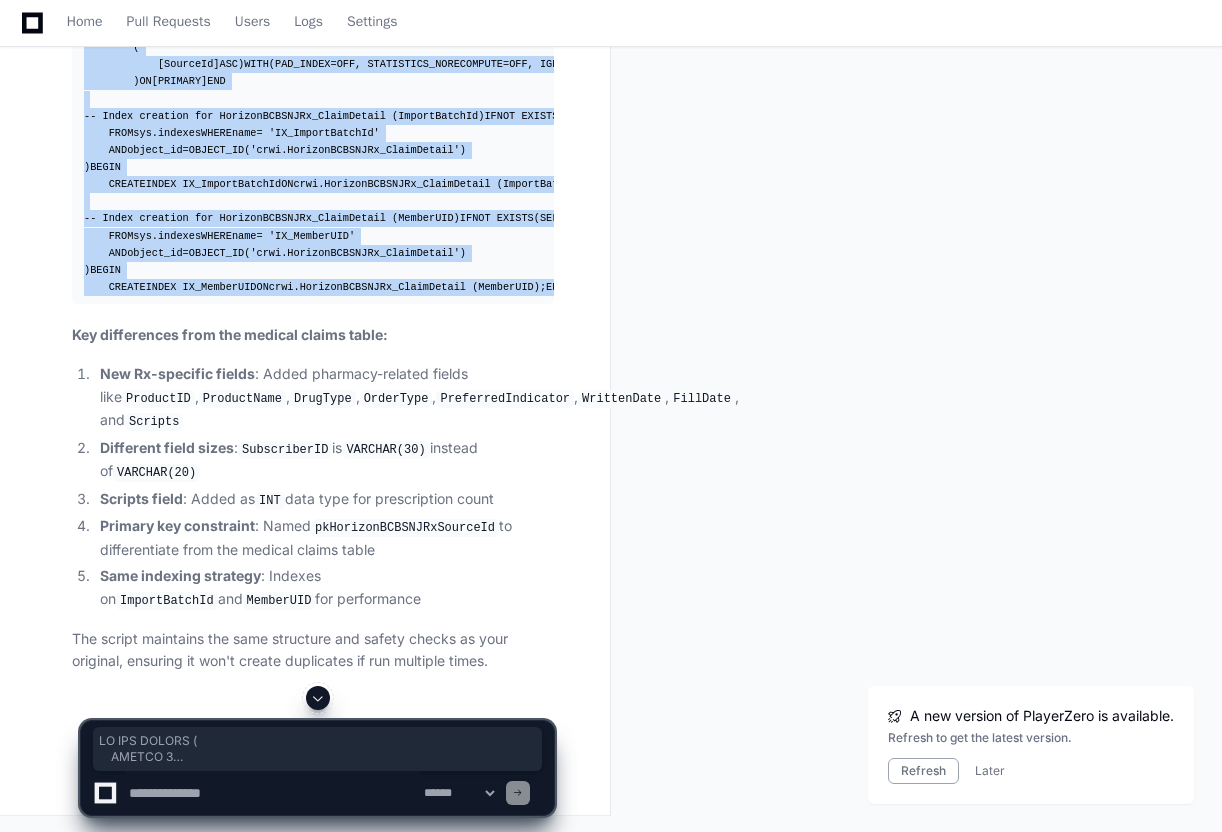drag, startPoint x: 84, startPoint y: 572, endPoint x: 201, endPoint y: 598, distance: 119.85408 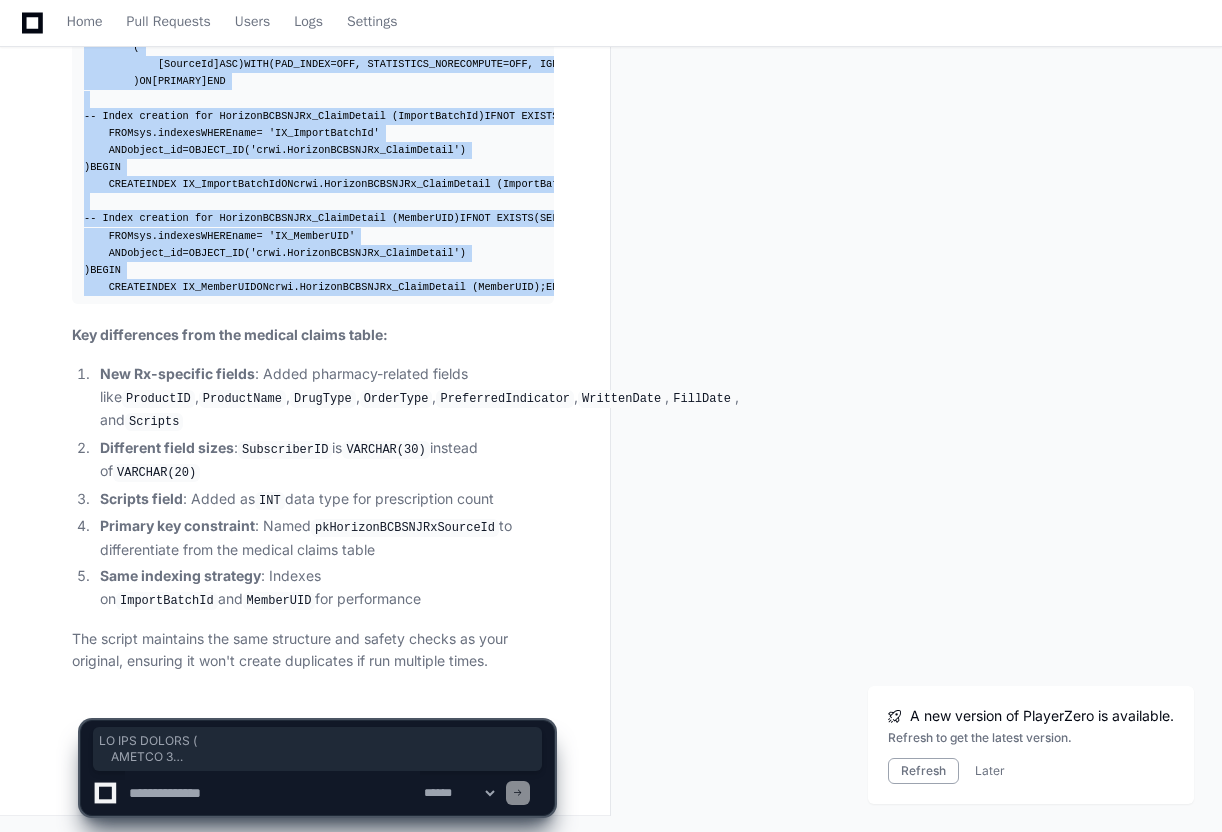 copy on "IF  NOT   EXISTS  (
SELECT   1
FROM  INFORMATION_SCHEMA.TABLES
WHERE  TABLE_SCHEMA  =   'crwi'
AND  TABLE_NAME  =   'HorizonBCBSNJRx_ClaimDetail'
)
BEGIN
CREATE TABLE  [crwi].[HorizonBCBSNJRx_ClaimDetail] (
SourceId UNIQUEIDENTIFIER  NOT NULL ,
ImportBatchId UNIQUEIDENTIFIER  NOT NULL ,
MainSection  VARCHAR ( 10 )  NULL ,
SectionCode  VARCHAR ( 10 )  NULL ,
PackageCode  VARCHAR ( 10 )  NULL ,
ClaimantID  VARCHAR ( 30 )  NOT NULL ,
SubscriberID  VARCHAR ( 30 )  NULL ,
RelationshipCode  VARCHAR ( 10 )  NULL ,
SubscriberLastName  VARCHAR ( 50 )  NOT NULL ,
PatientFirstName  VARCHAR ( 50 )  NOT NULL ,
DateOfBirth  DATE   NULL ,
ClaimID  VARCHAR ( 30 )  NULL ,
ProductID  VARCHAR ( 20 )  NULL ,
ProductName  VARCHAR ( 100 )  NULL ,
DrugType  VARCHAR ( 20 )  NULL ,
OrderType  VARCHAR ( 20 )  NULL ,
PreferredIndicator  VARCHAR ( 20 )  NULL ,
..." 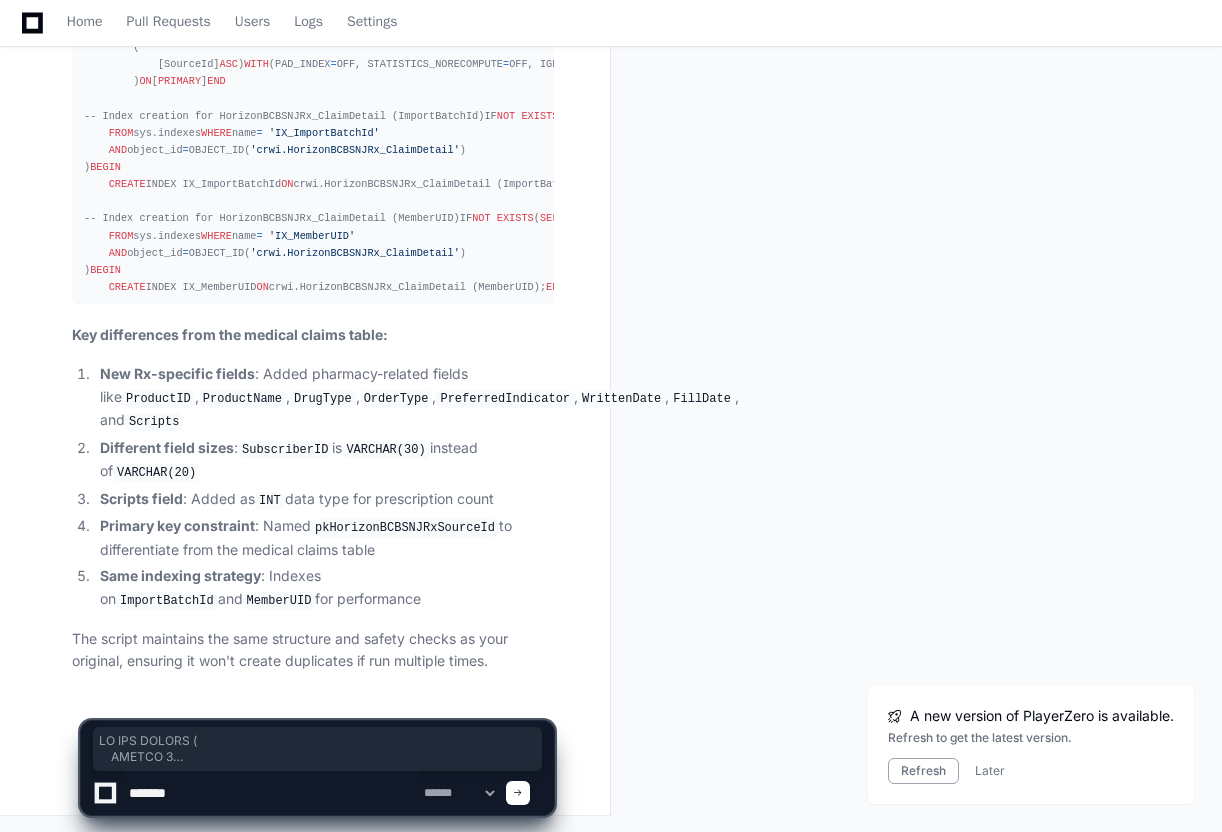 type on "********" 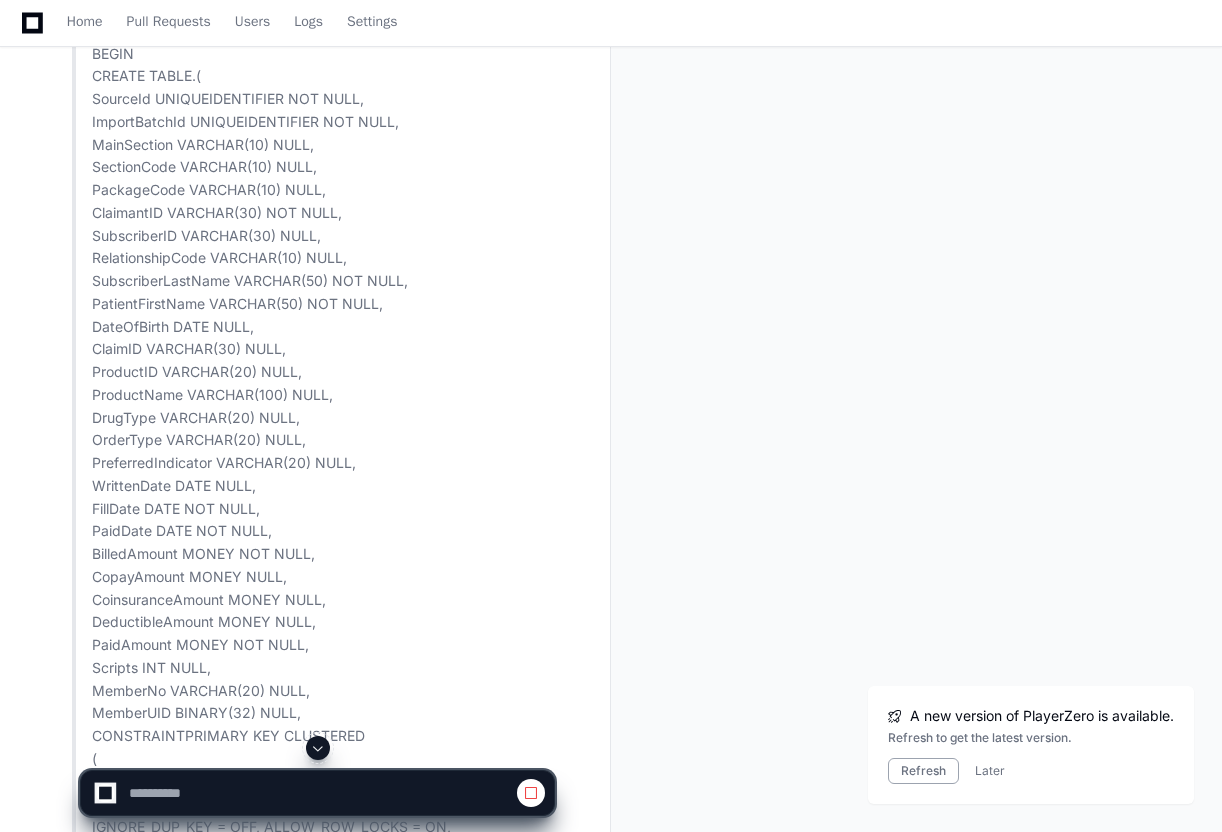 scroll, scrollTop: 14233, scrollLeft: 0, axis: vertical 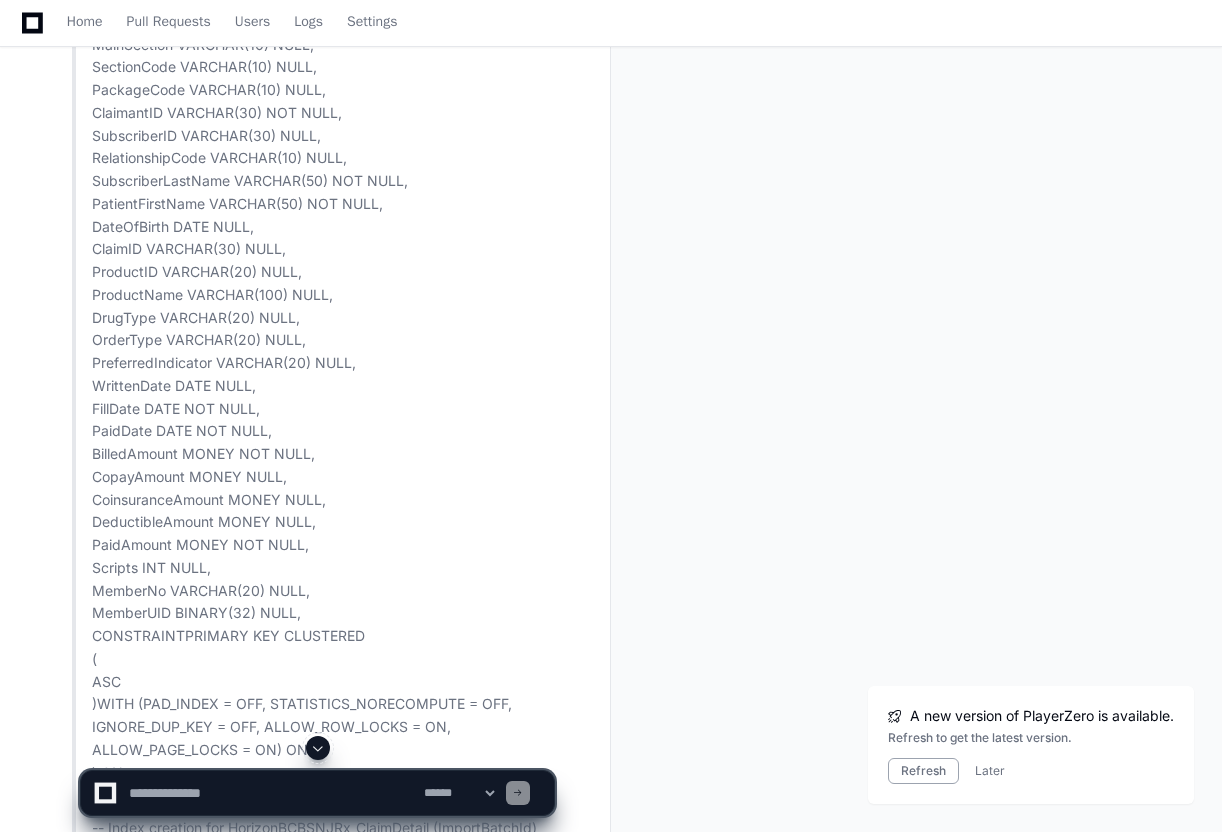 click 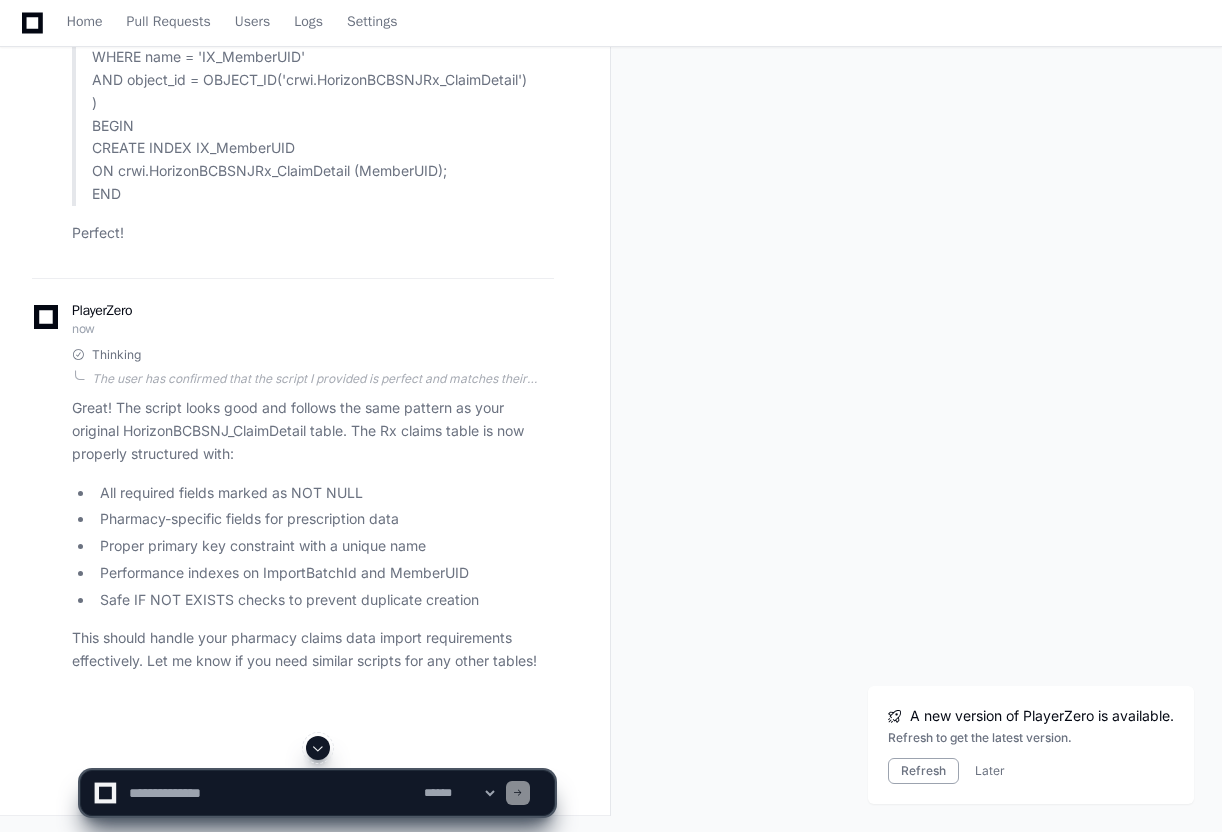 scroll, scrollTop: 15732, scrollLeft: 0, axis: vertical 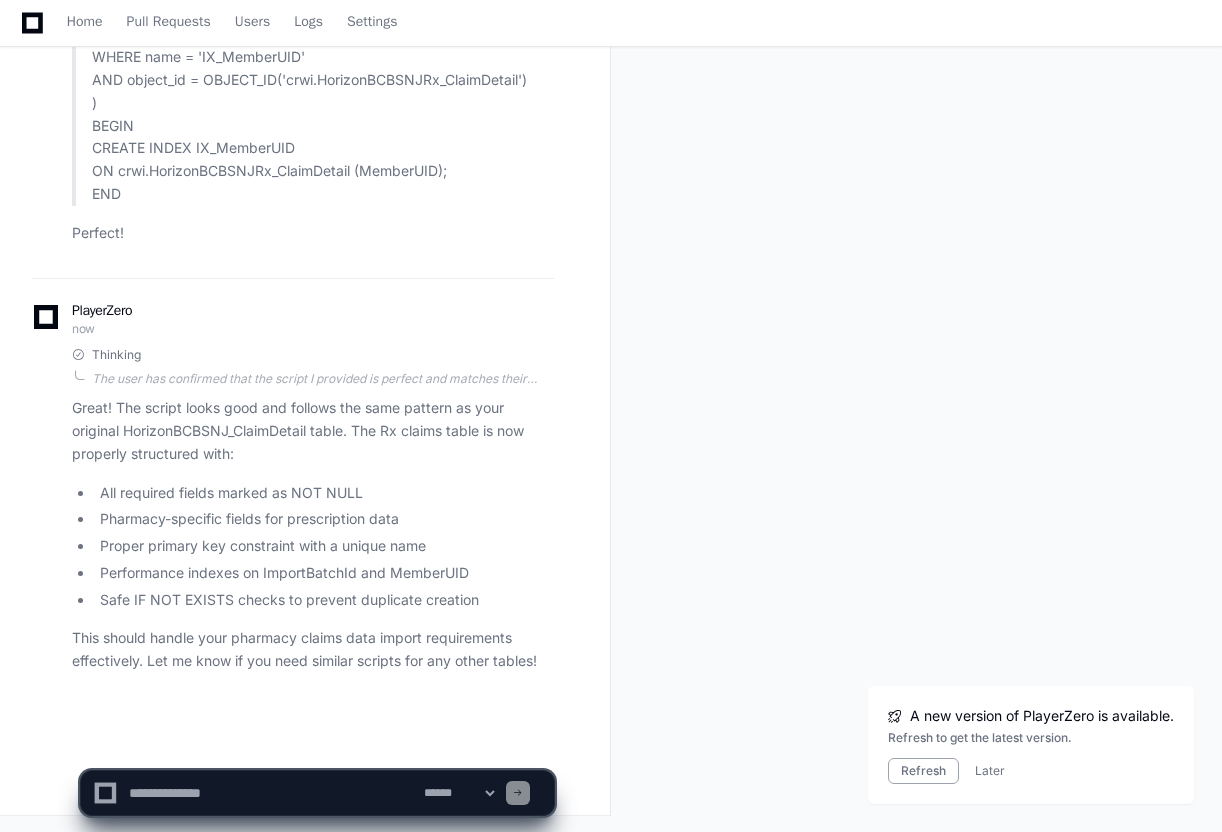 click 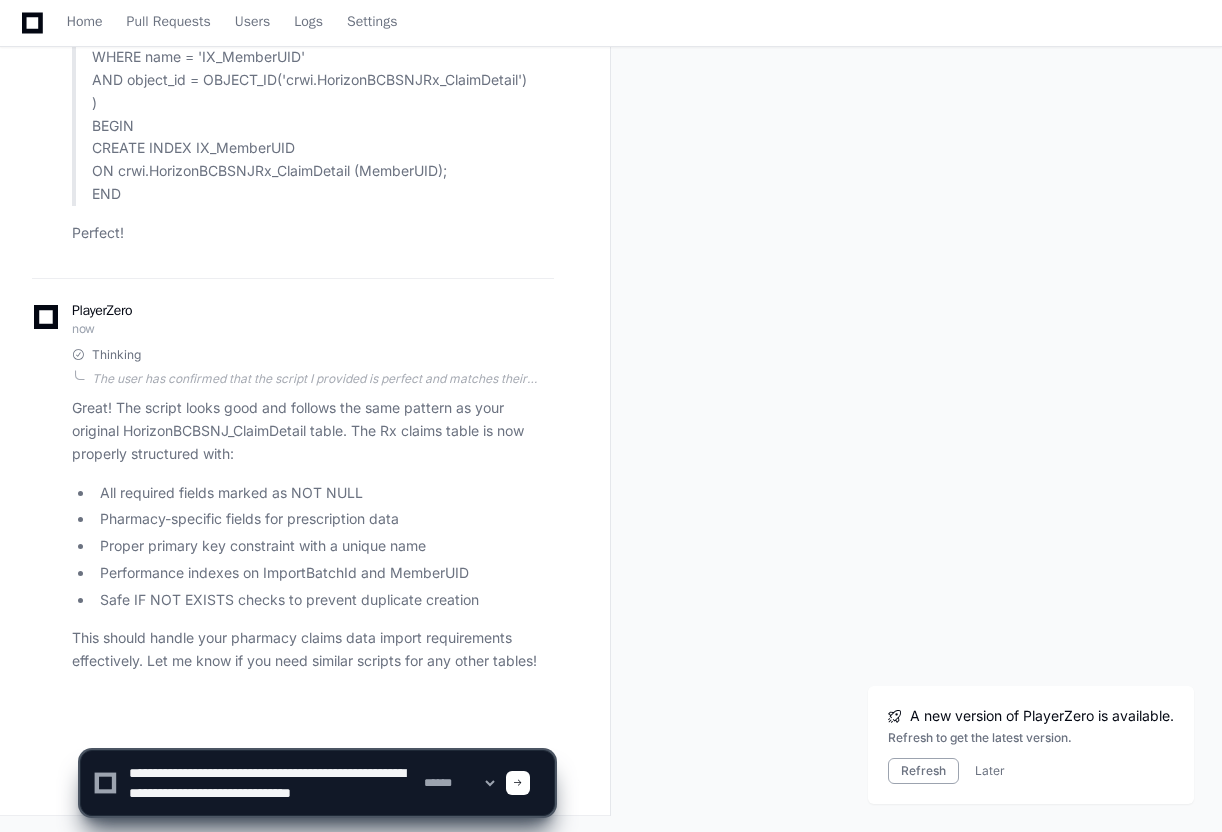 scroll, scrollTop: 6, scrollLeft: 0, axis: vertical 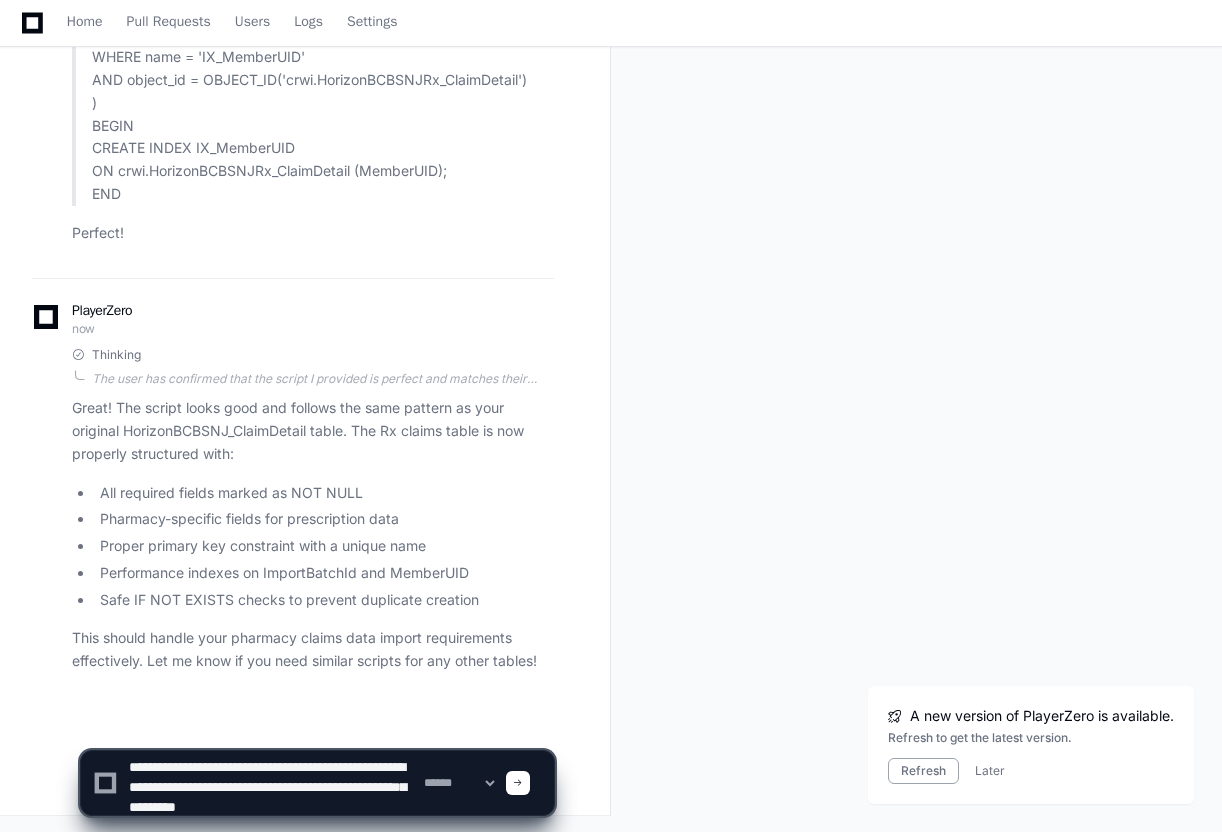 type on "**********" 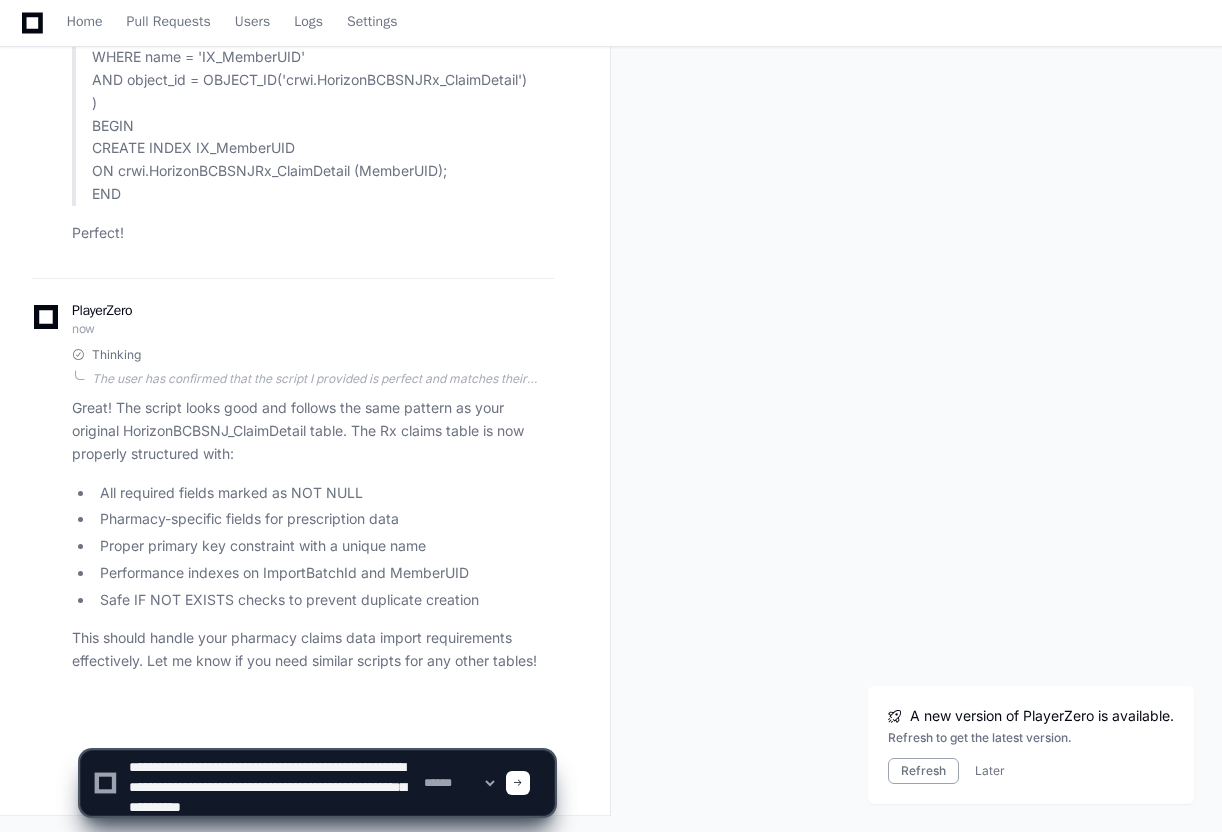 type 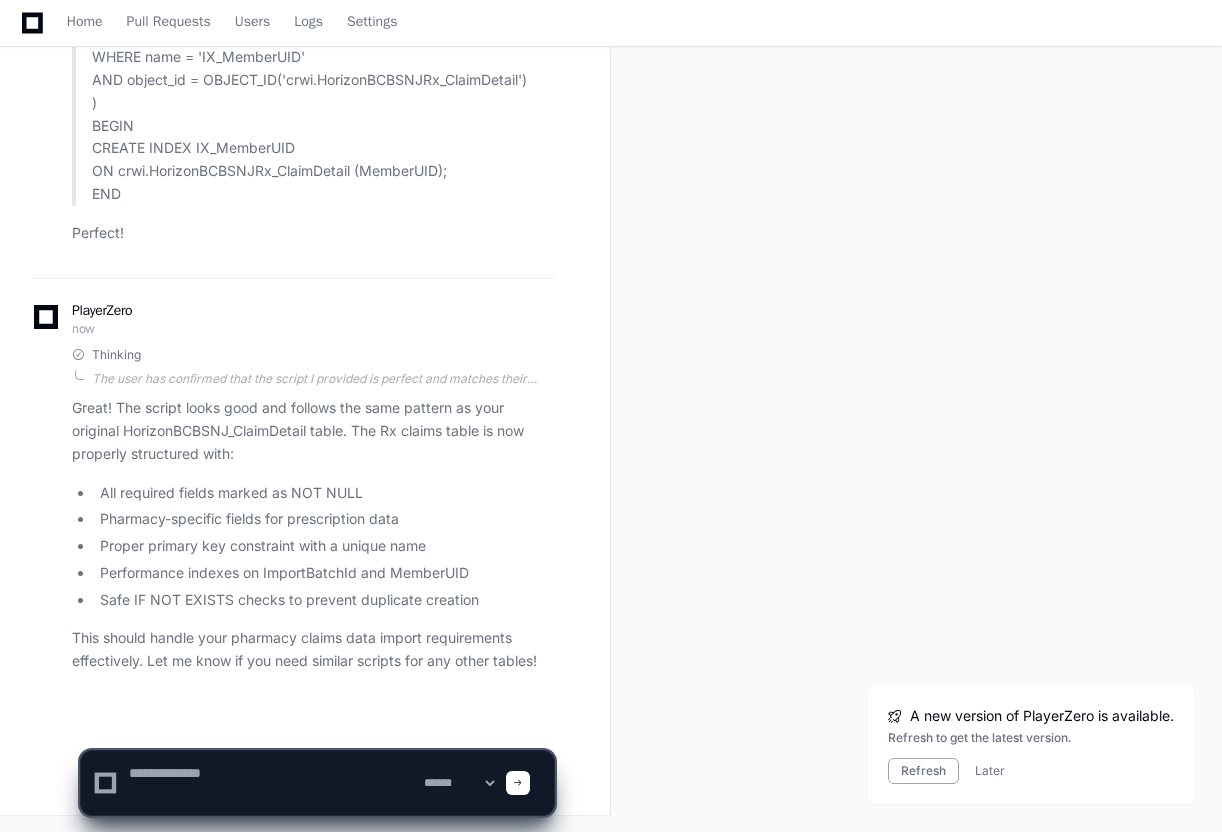 scroll, scrollTop: 0, scrollLeft: 0, axis: both 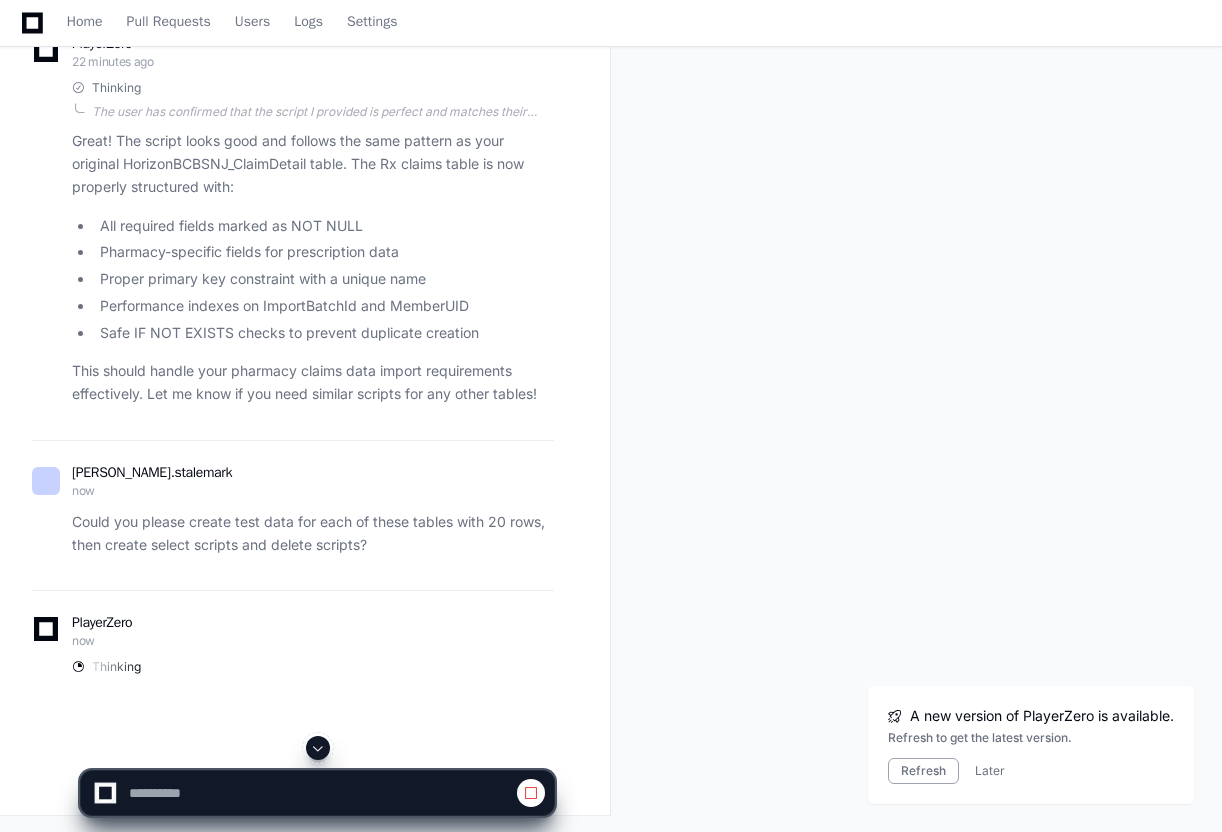 click 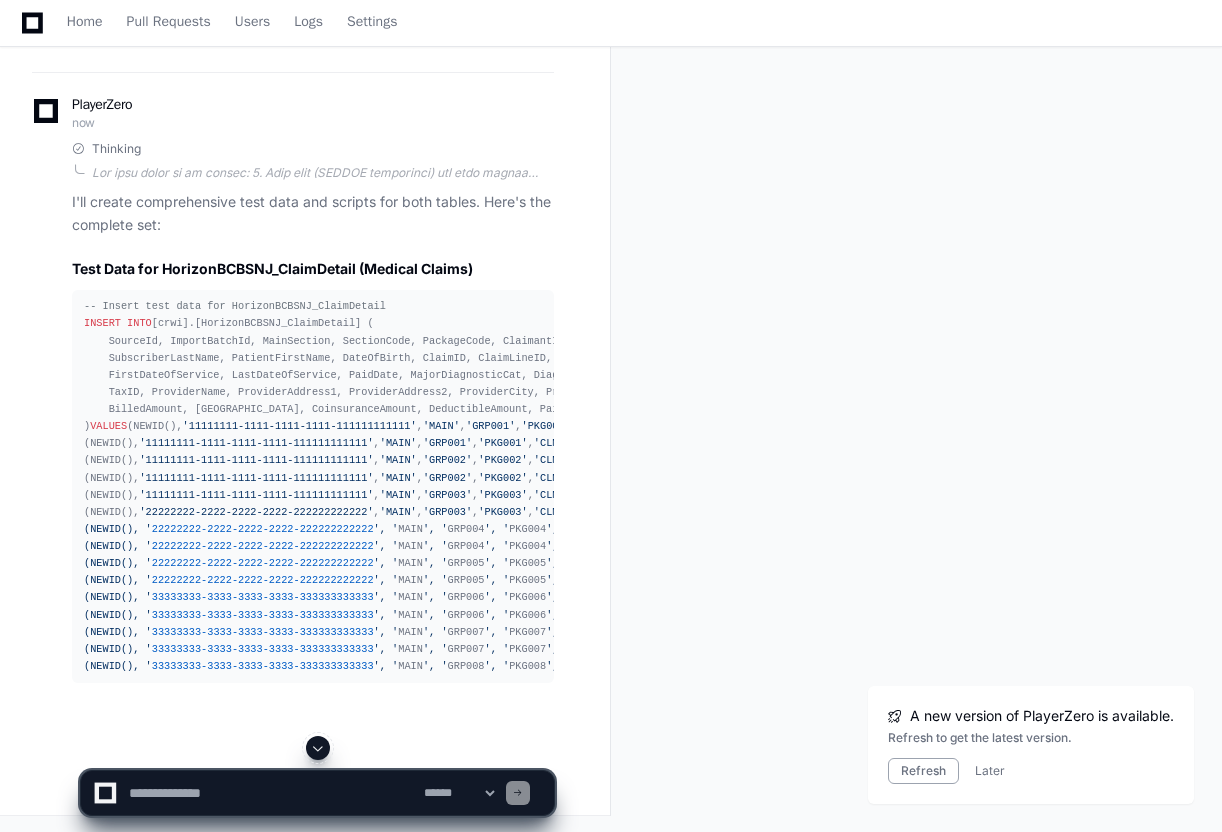 scroll, scrollTop: 16499, scrollLeft: 0, axis: vertical 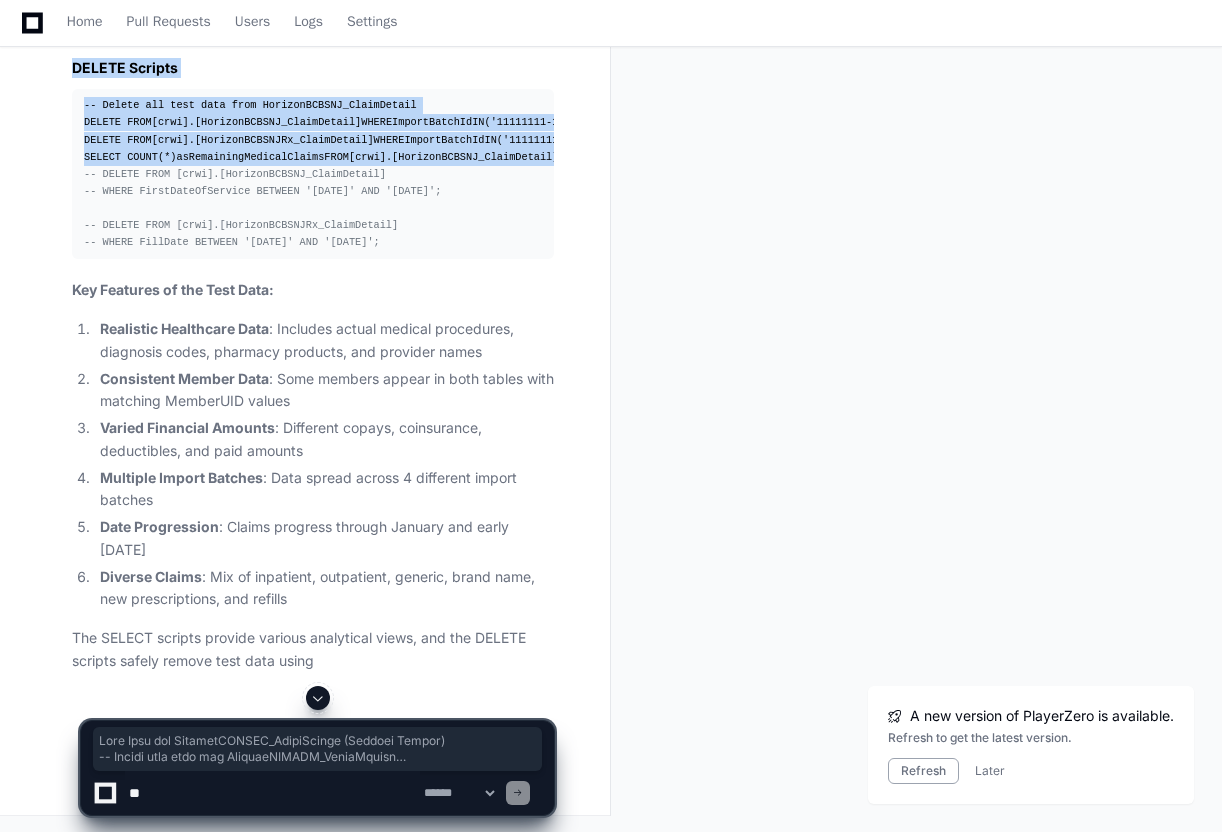 drag, startPoint x: 75, startPoint y: 302, endPoint x: 416, endPoint y: 338, distance: 342.89502 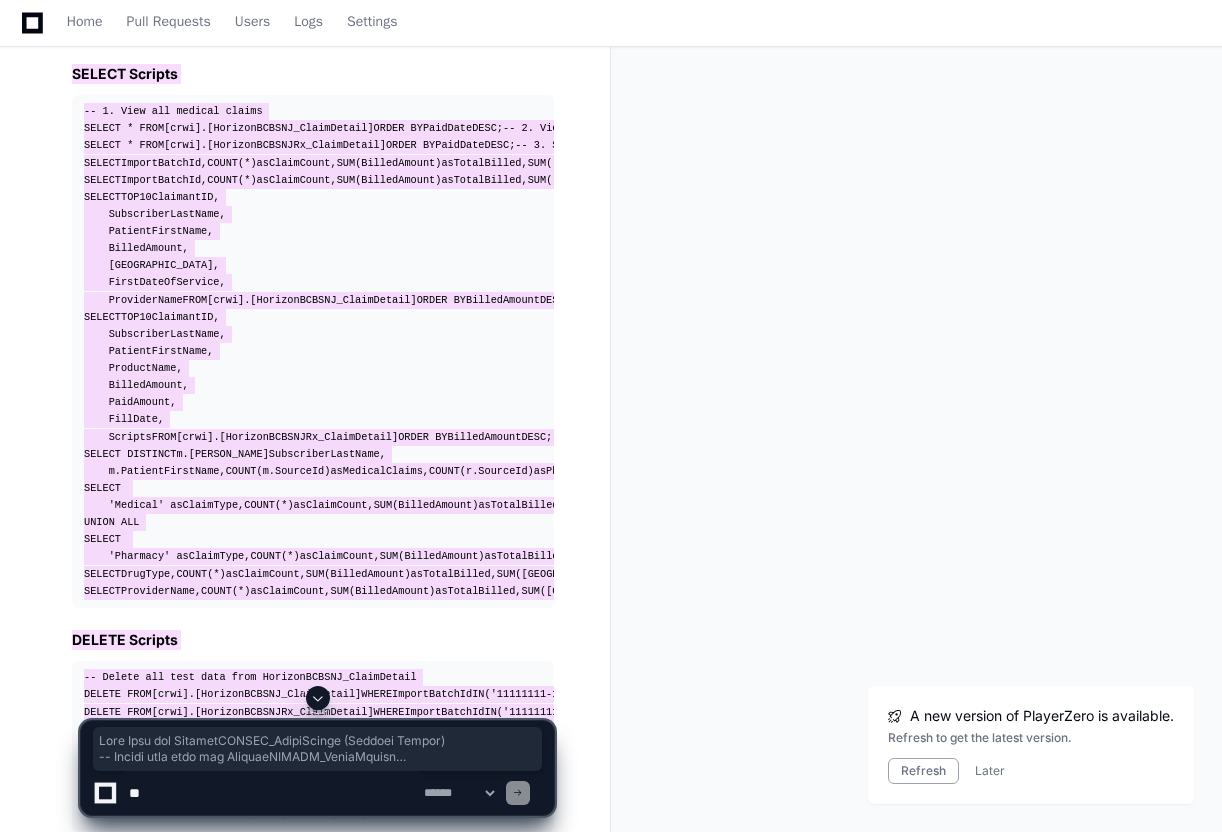 scroll, scrollTop: 16782, scrollLeft: 0, axis: vertical 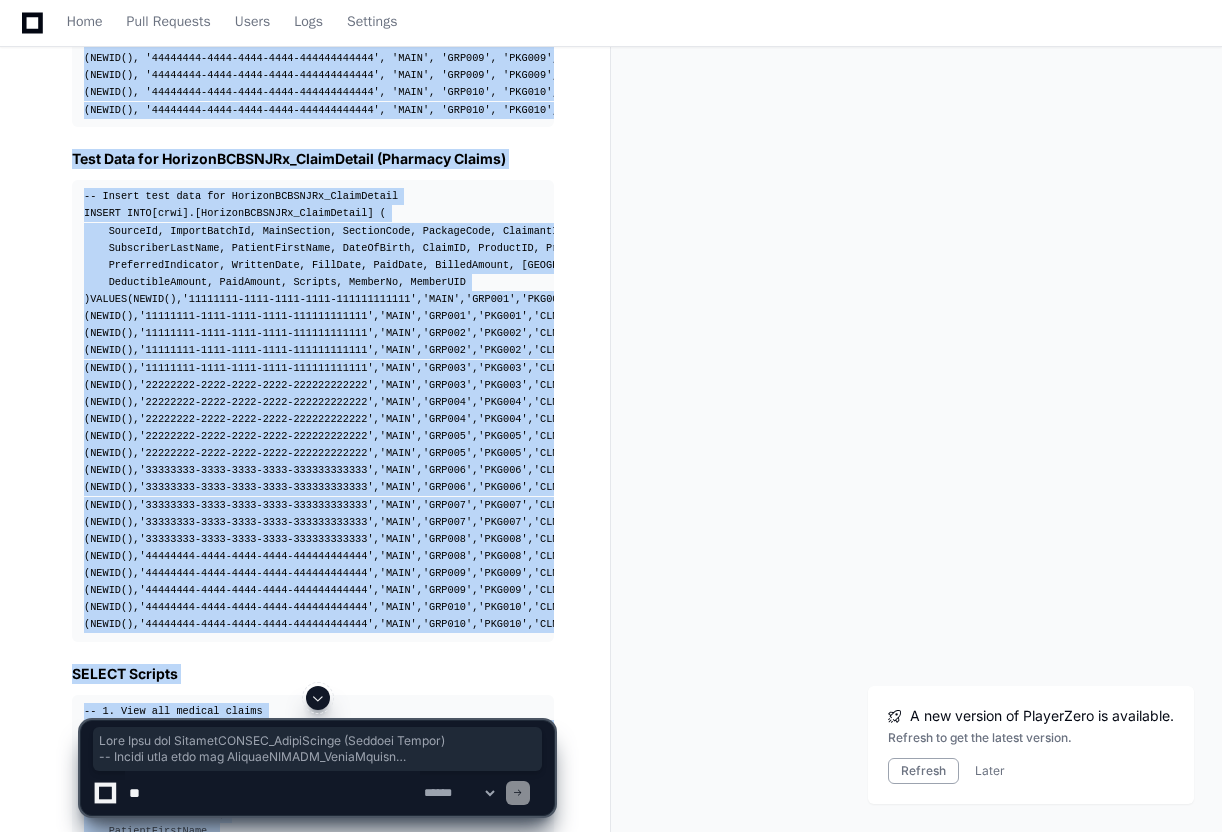 click on "Thinking I'll create comprehensive test data and scripts for both tables. Here's the complete set:
Test Data for HorizonBCBSNJ_ClaimDetail (Medical Claims)
-- Insert test data for HorizonBCBSNJ_ClaimDetail
INSERT INTO  [crwi].[HorizonBCBSNJ_ClaimDetail] (
SourceId, ImportBatchId, MainSection, SectionCode, PackageCode, ClaimantID, SubscriberID, RelationshipCode,
SubscriberLastName, PatientFirstName, DateOfBirth, ClaimID, ClaimLineID, ClaimType, PlaceOfService,
FirstDateOfService, LastDateOfService, PaidDate, MajorDiagnosticCat, DiagnosisCode, CPTCode, RevenueCode,
TaxID, ProviderName, ProviderAddress1, ProviderAddress2, ProviderCity, ProviderState, ProviderZip,
BilledAmount, [GEOGRAPHIC_DATA], CoinsuranceAmount, DeductibleAmount, [GEOGRAPHIC_DATA], MemberNo, MemberUID
)  VALUES
(NEWID(),  '11111111-1111-1111-1111-111111111111' ,  'MAIN' ,  'GRP001' ,  'PKG001' ,  'CLM001' ,  'SUB001' ,  '00' ,  '[PERSON_NAME]' ,  '[PERSON_NAME]' ,  '[DATE]' ,  'CL2024001' ,  '001' ,  'P' ,  '11' ,  '[DATE]' ,  ,  ," 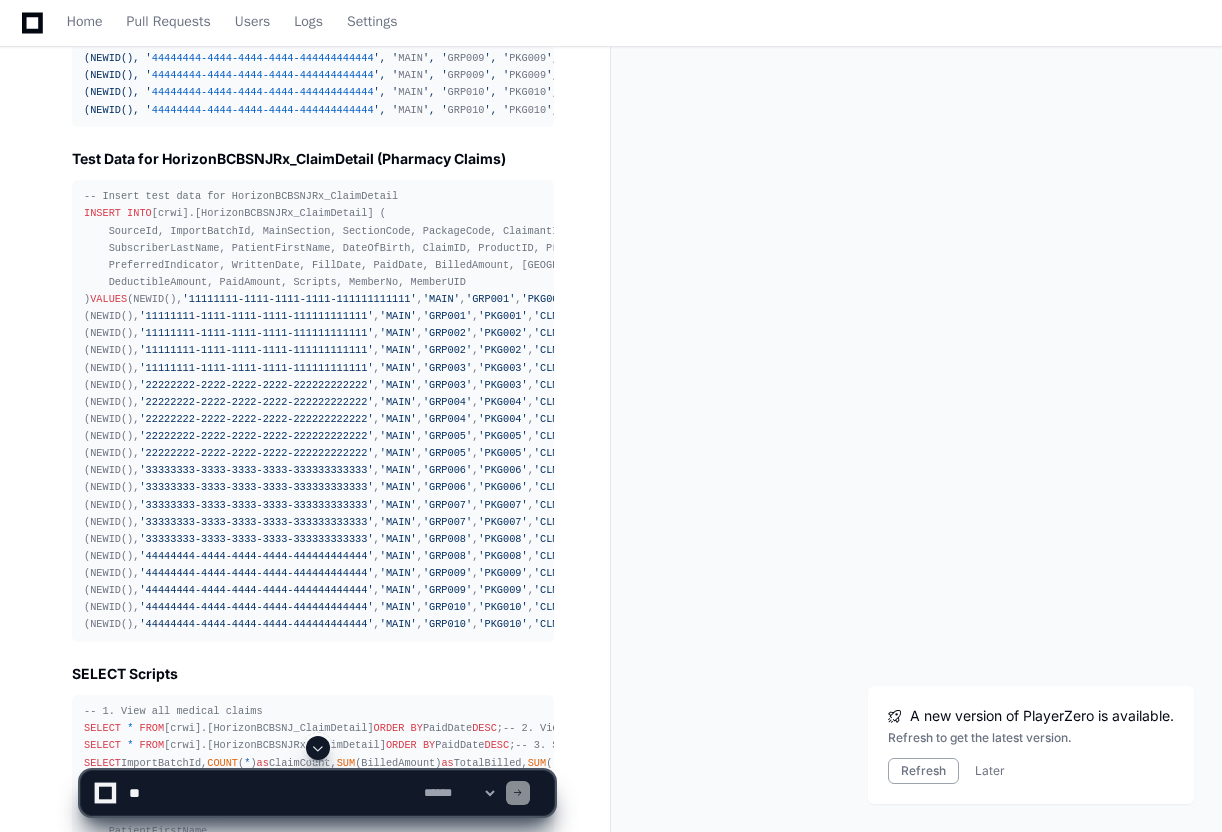 scroll, scrollTop: 16682, scrollLeft: 0, axis: vertical 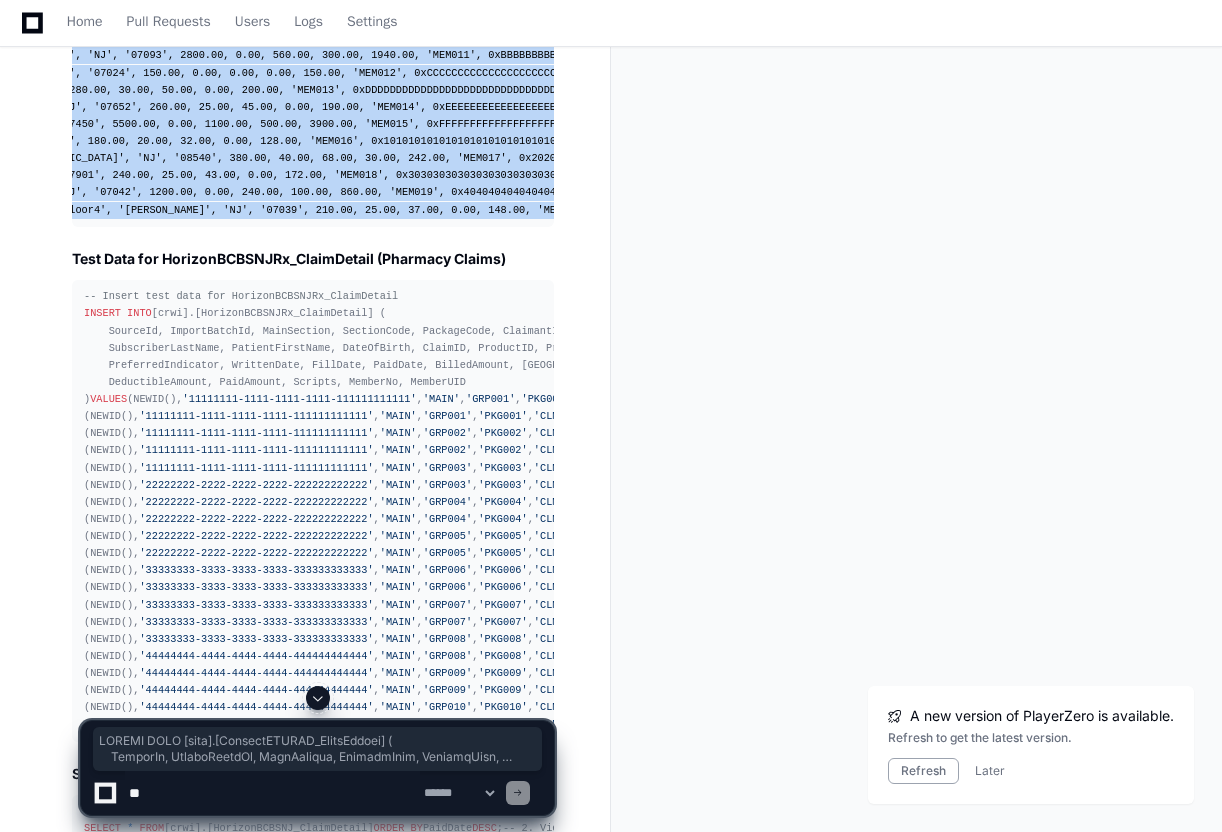 drag, startPoint x: 84, startPoint y: 156, endPoint x: 515, endPoint y: 606, distance: 623.10596 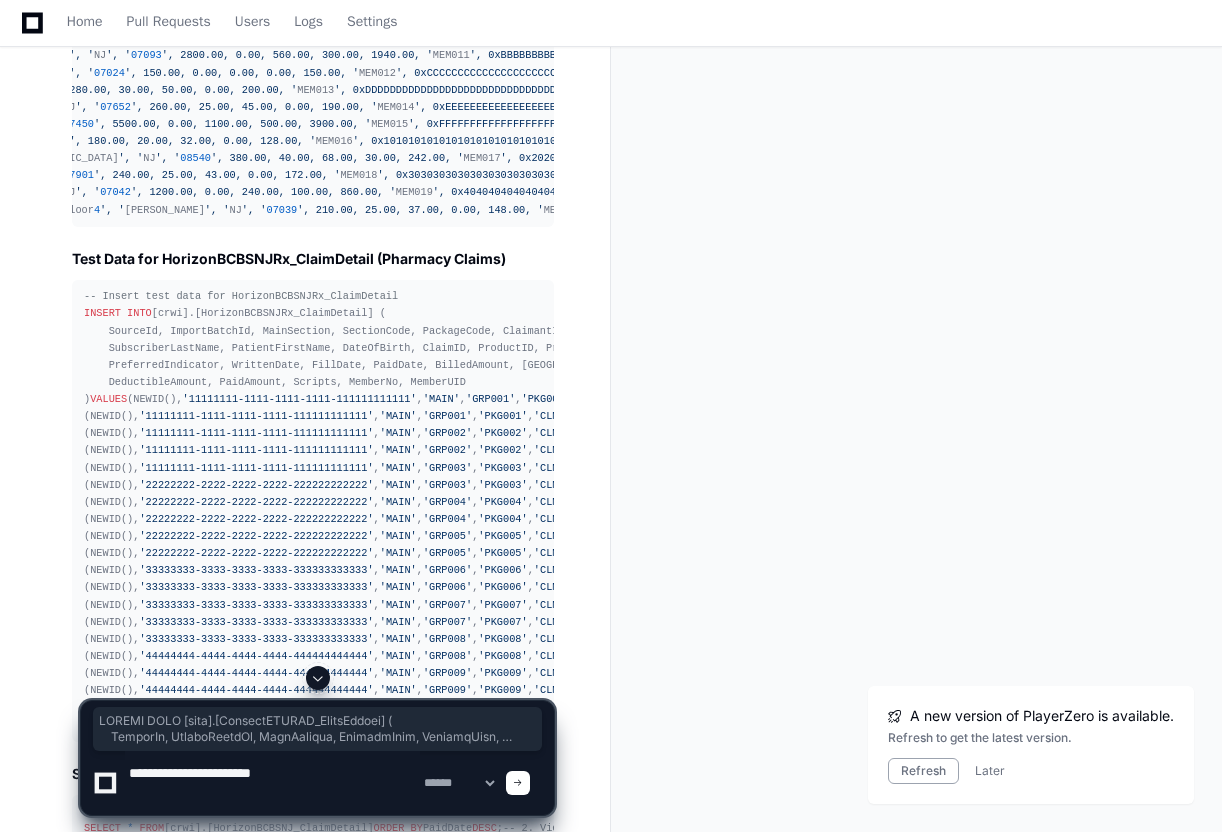 paste on "**********" 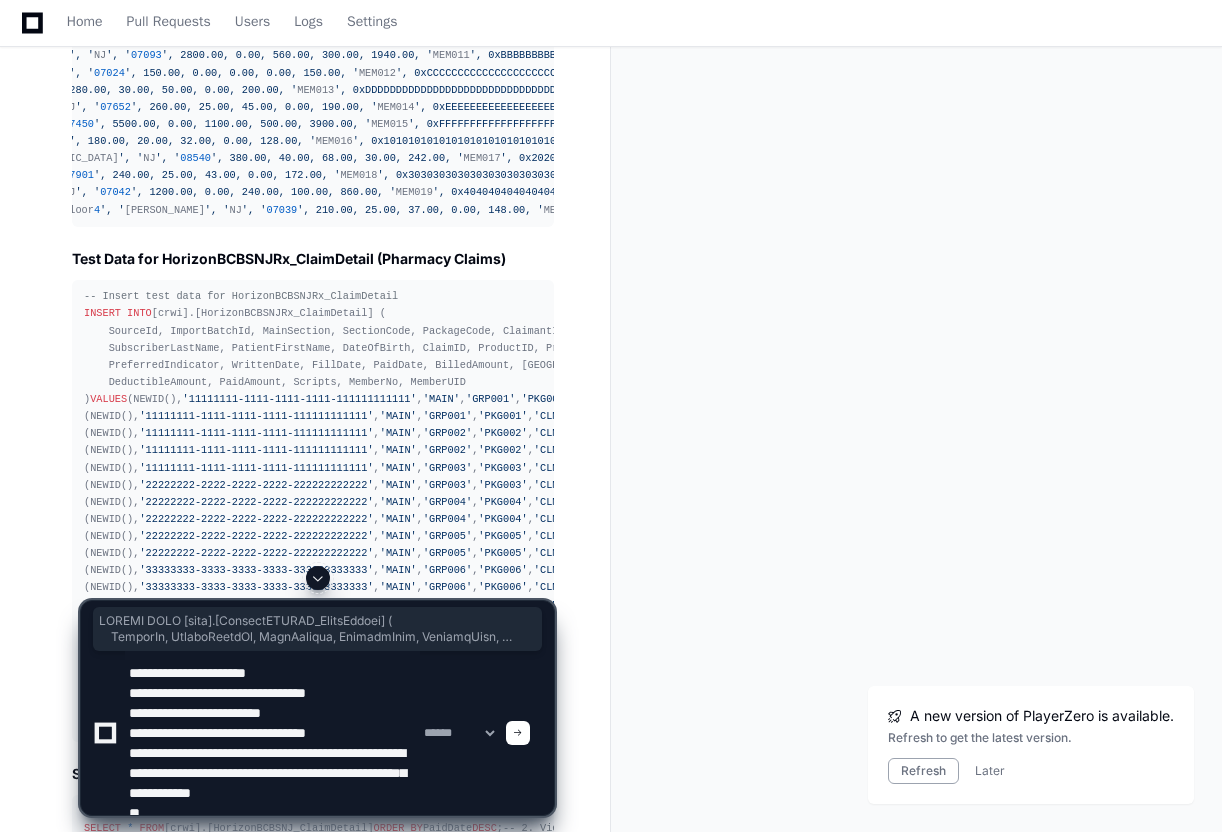 scroll, scrollTop: 46, scrollLeft: 0, axis: vertical 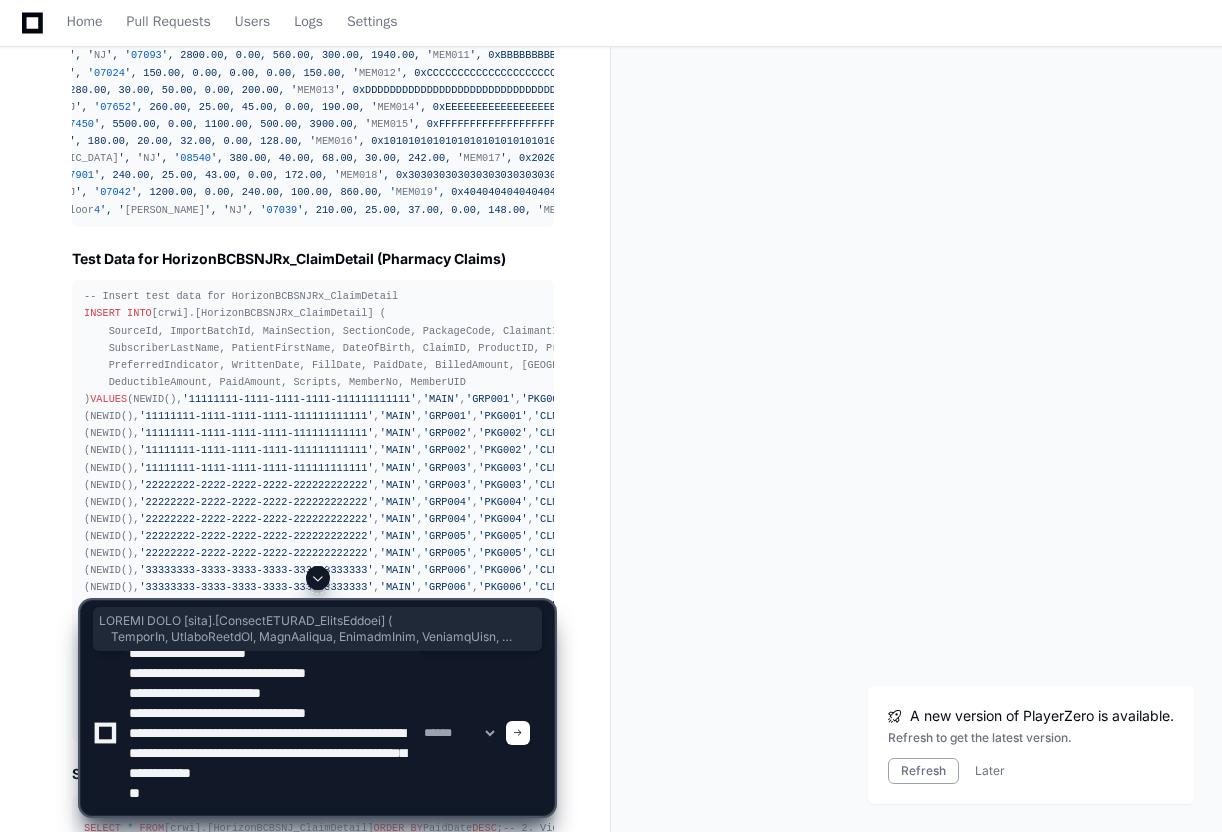 type on "**********" 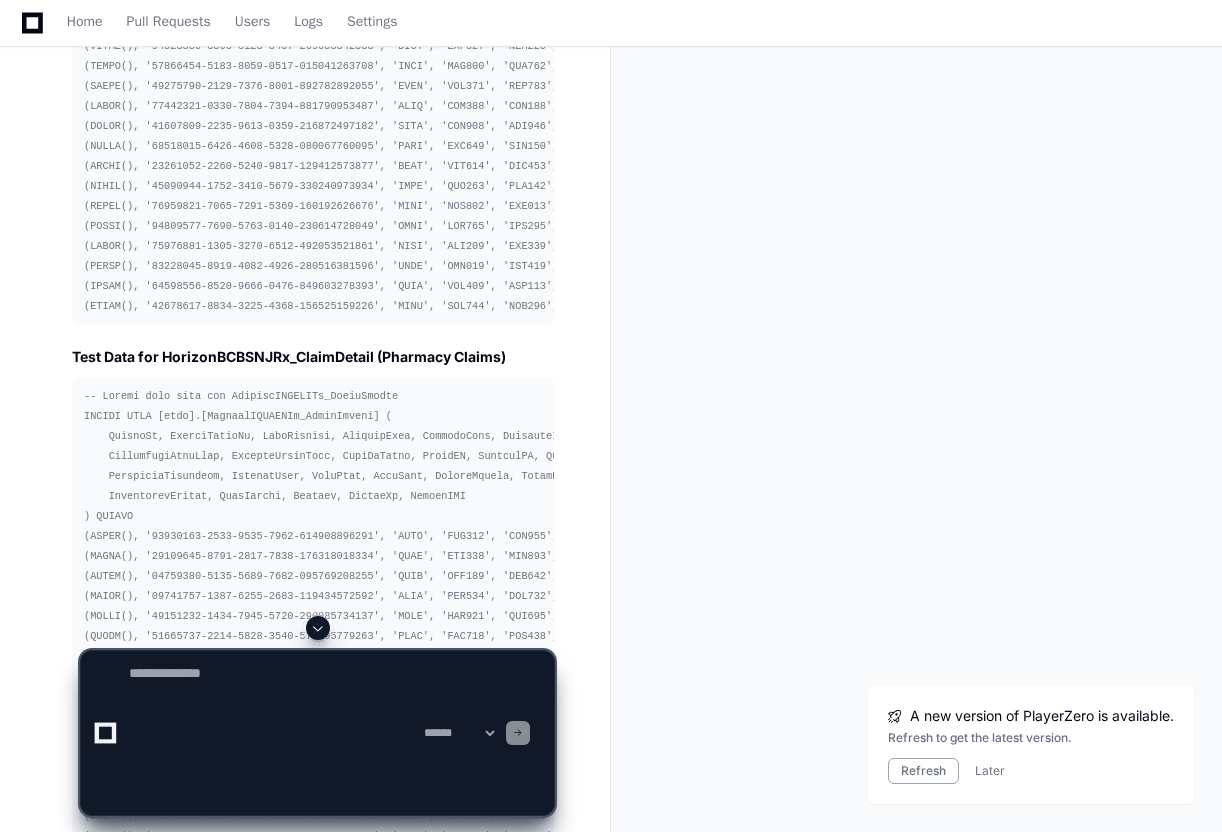 scroll, scrollTop: 0, scrollLeft: 0, axis: both 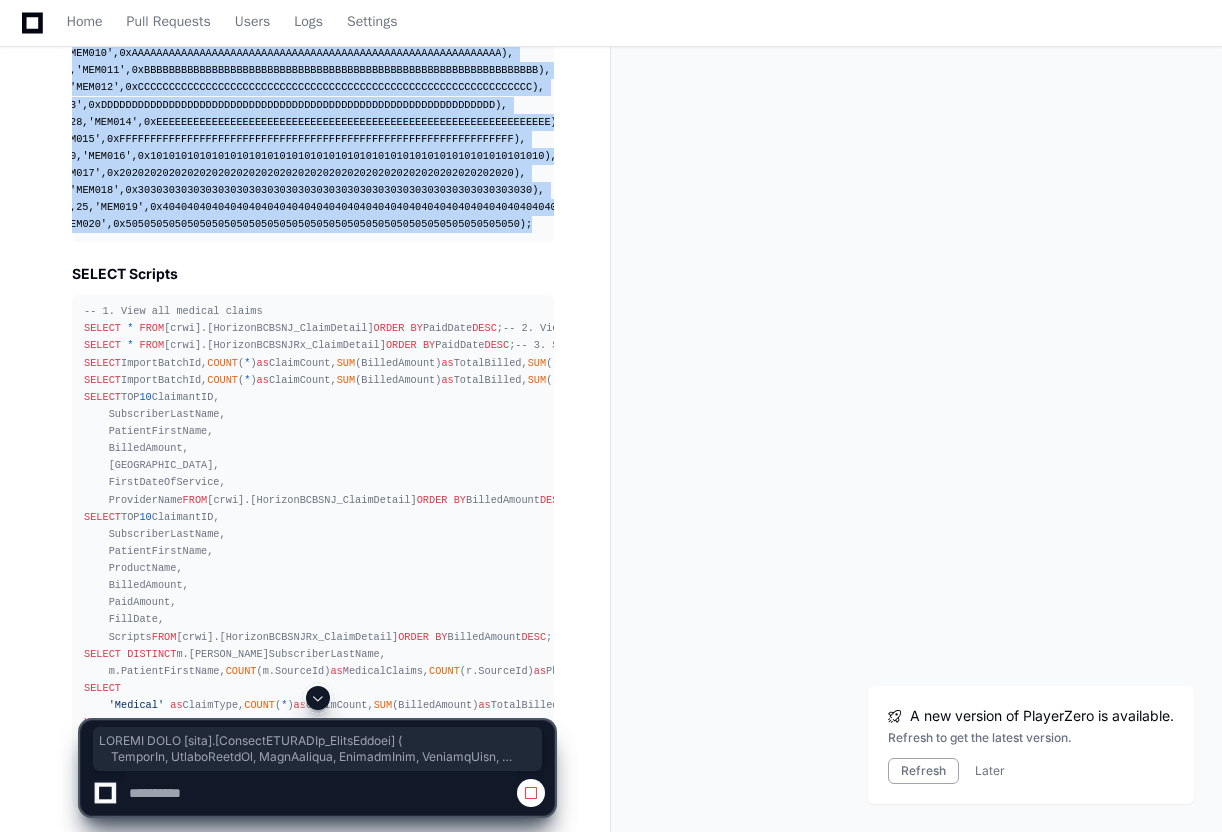 drag, startPoint x: 85, startPoint y: 207, endPoint x: 555, endPoint y: 648, distance: 644.5006 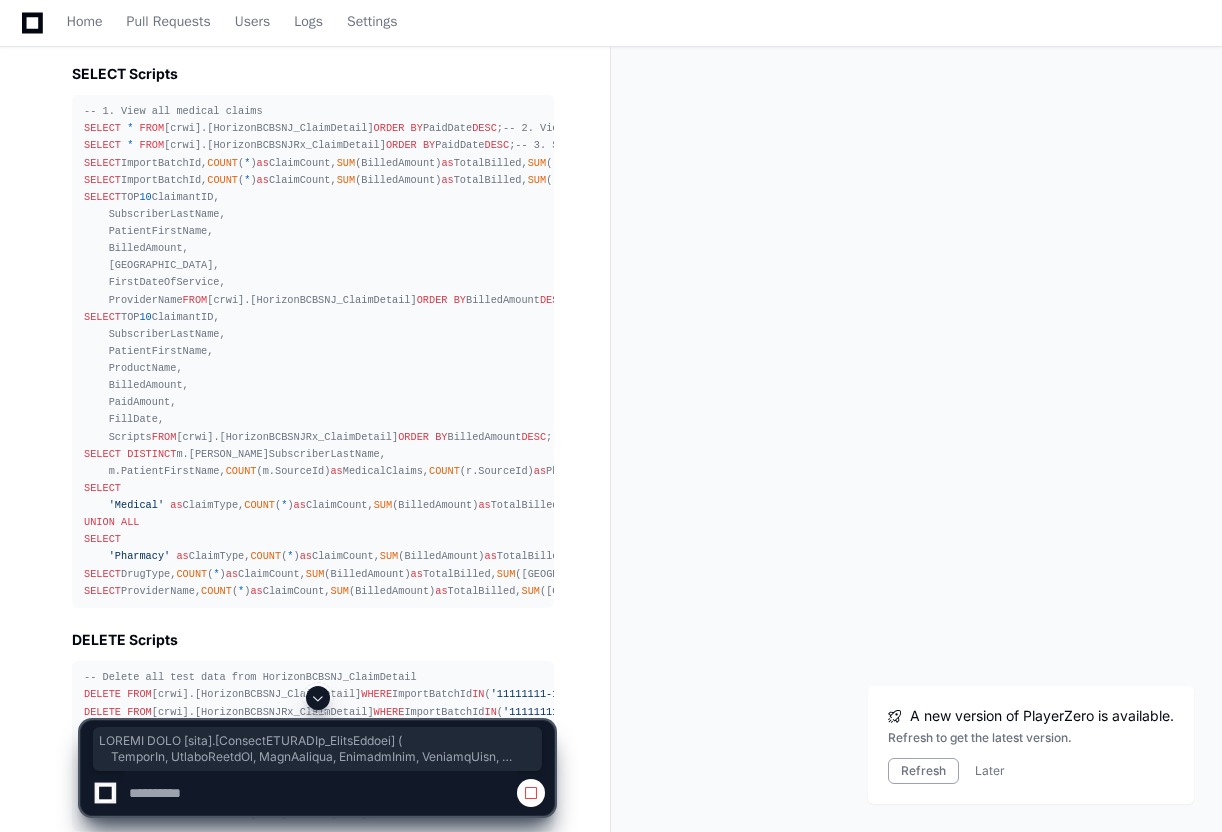 scroll, scrollTop: 17682, scrollLeft: 0, axis: vertical 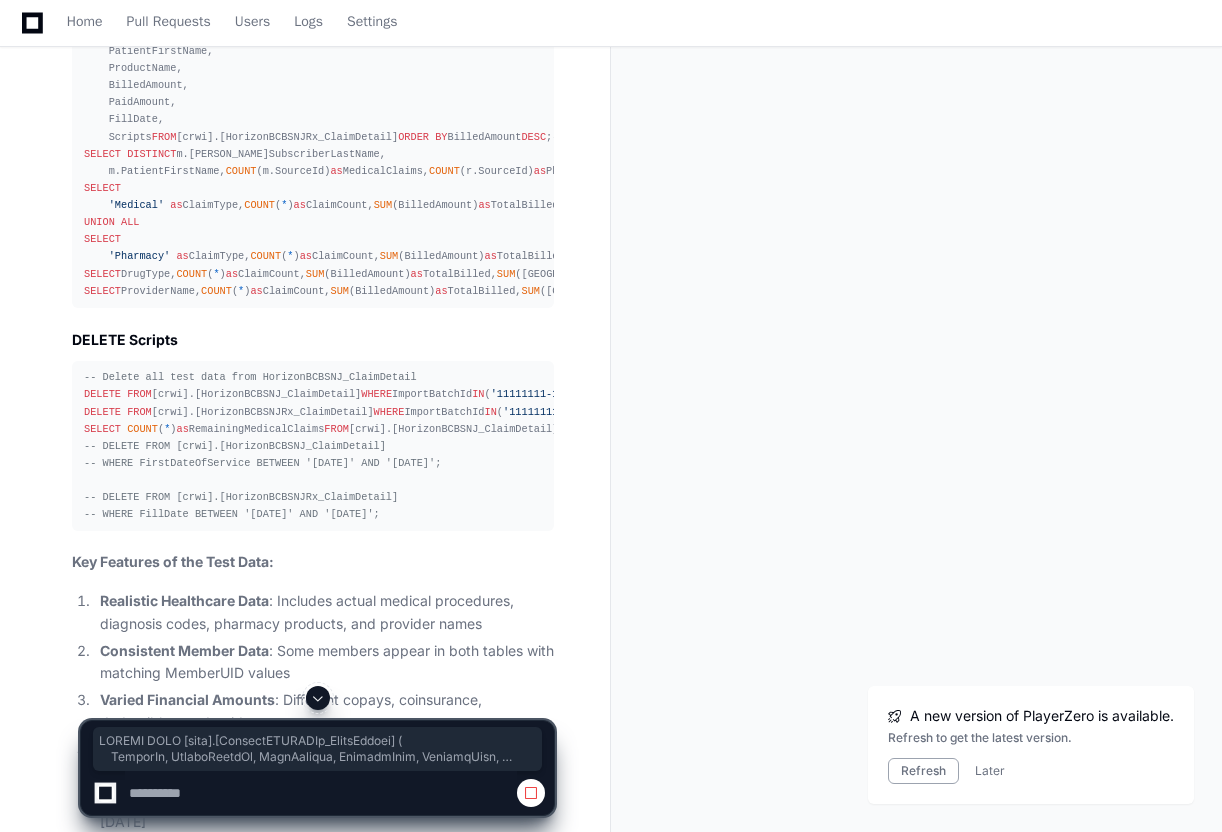 click 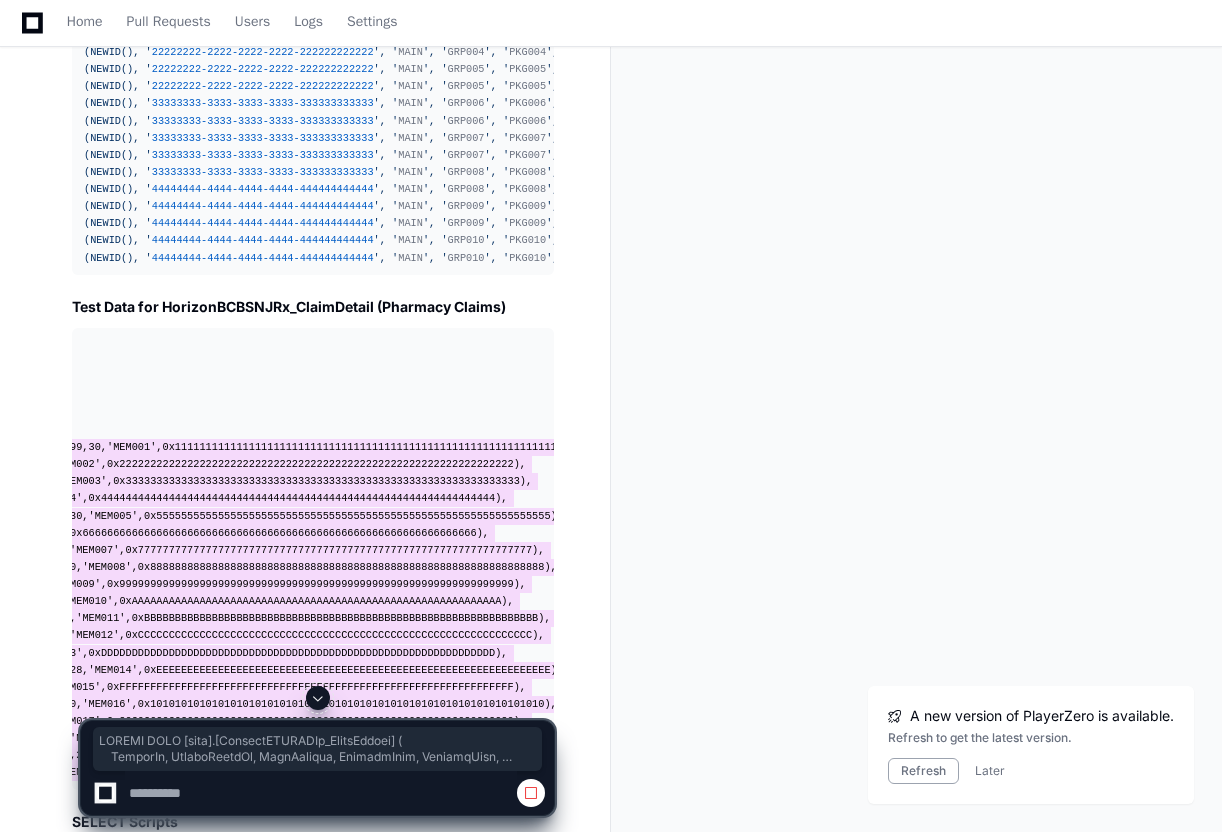 scroll, scrollTop: 16734, scrollLeft: 0, axis: vertical 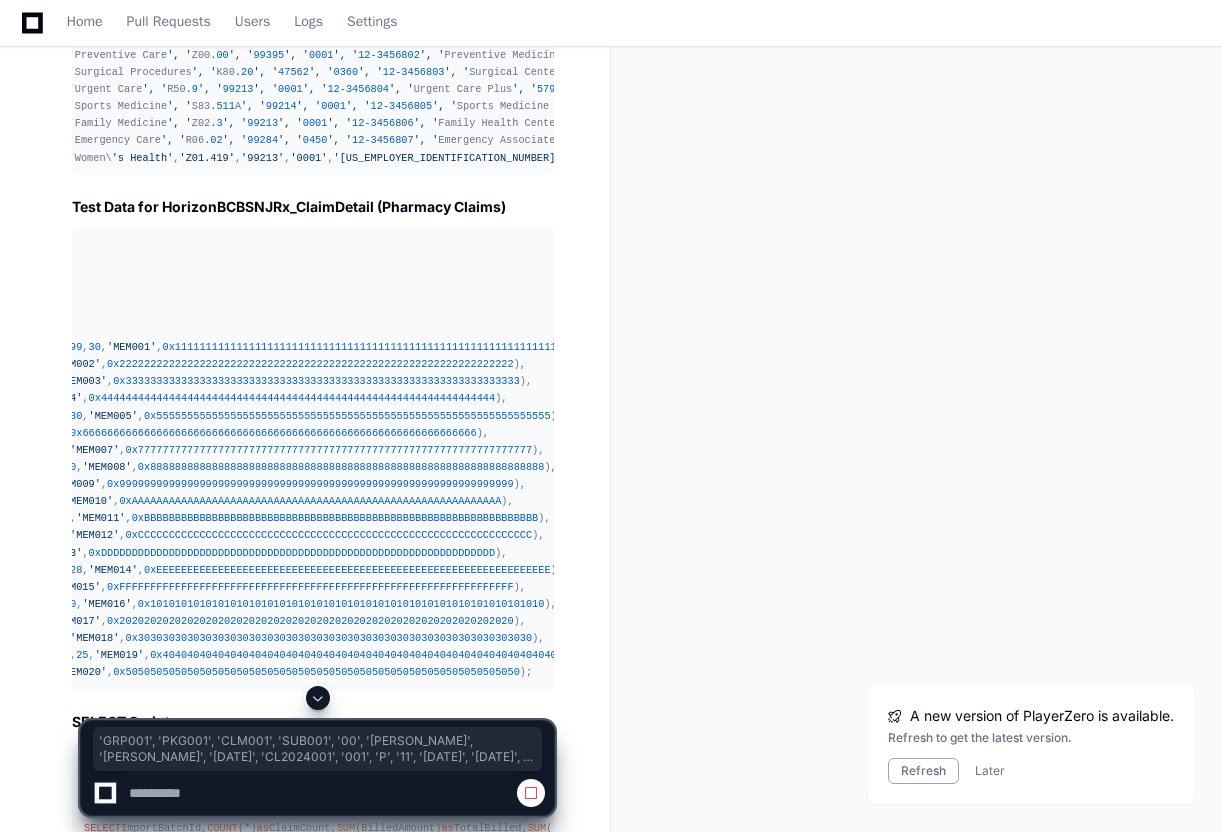 drag, startPoint x: 404, startPoint y: 223, endPoint x: 614, endPoint y: 234, distance: 210.2879 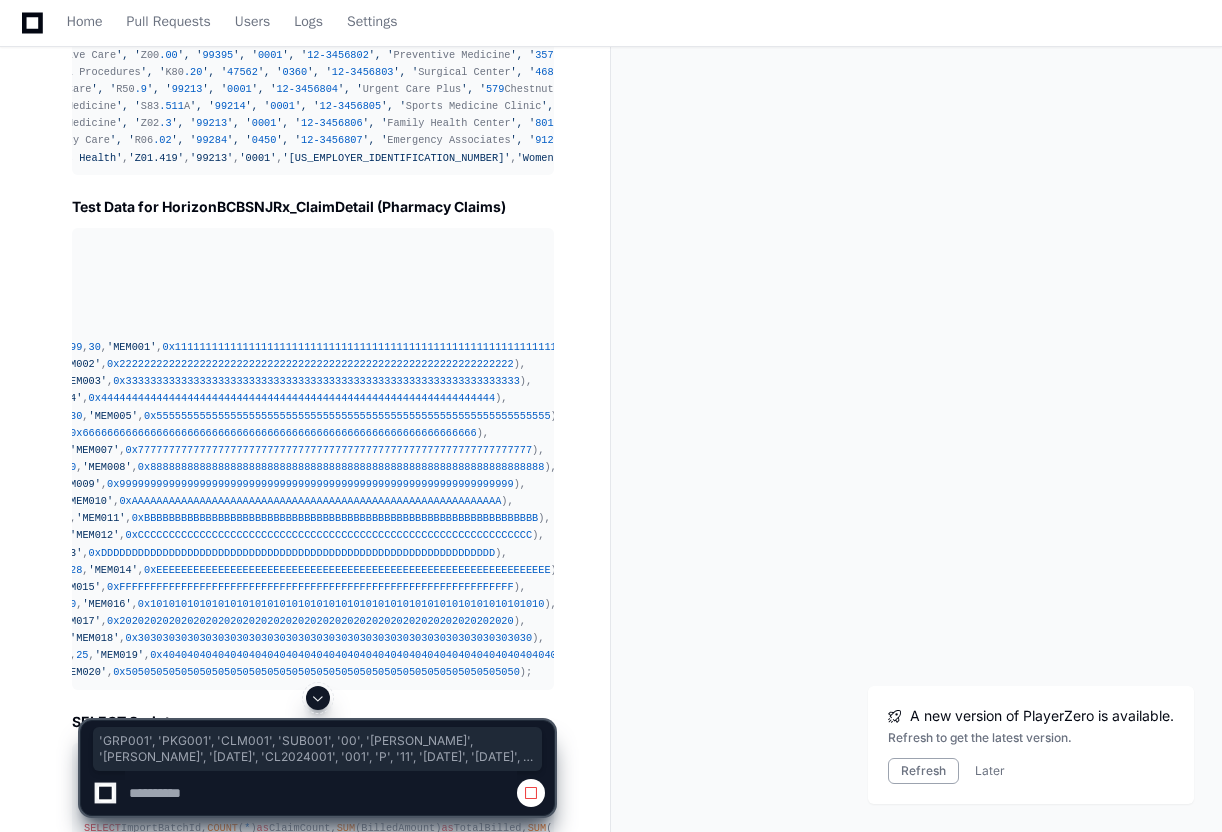 click 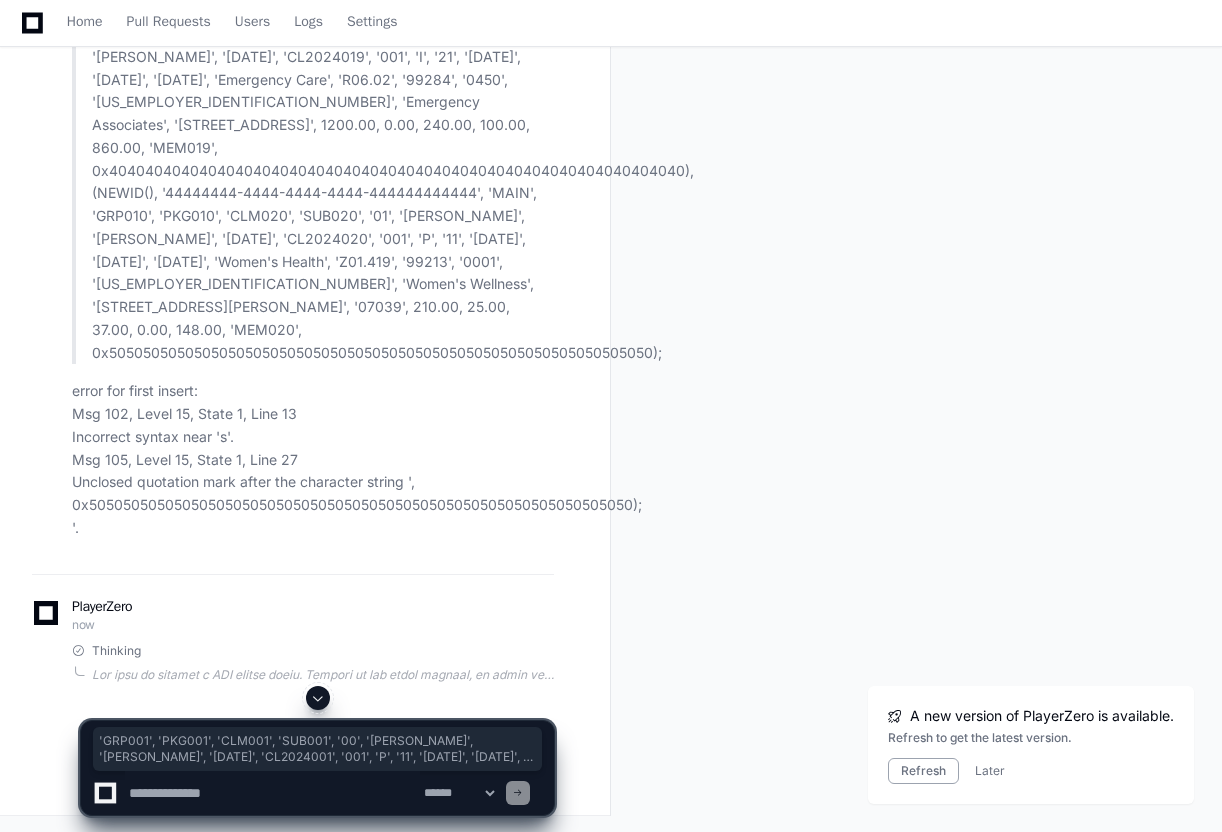 click 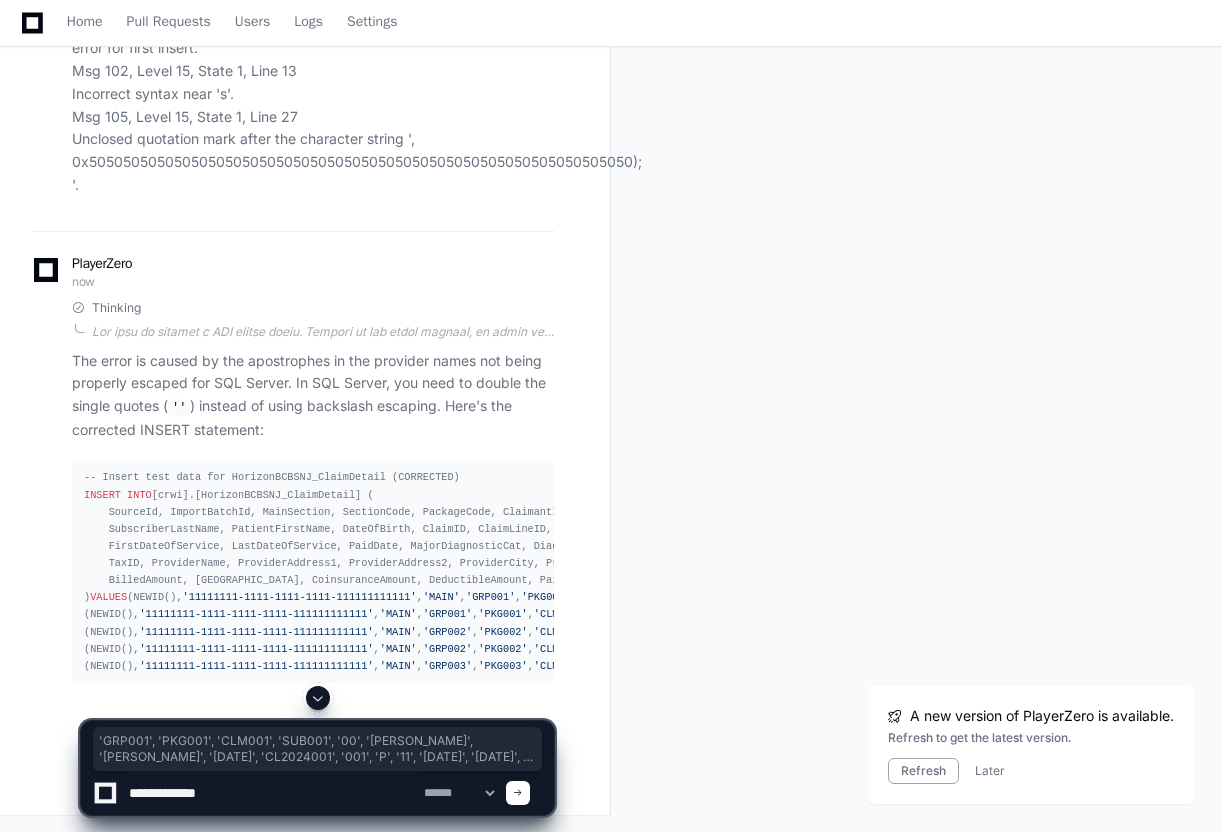 paste on "**********" 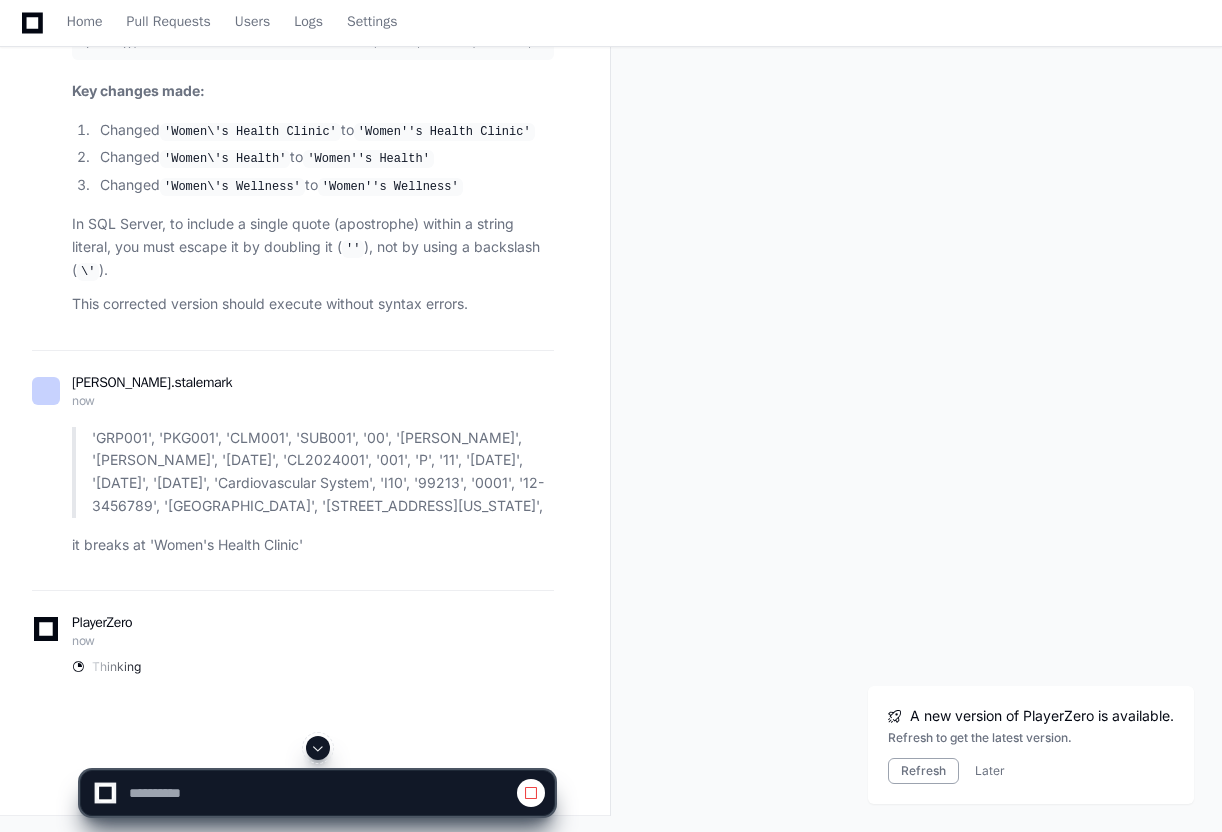 scroll, scrollTop: 23564, scrollLeft: 0, axis: vertical 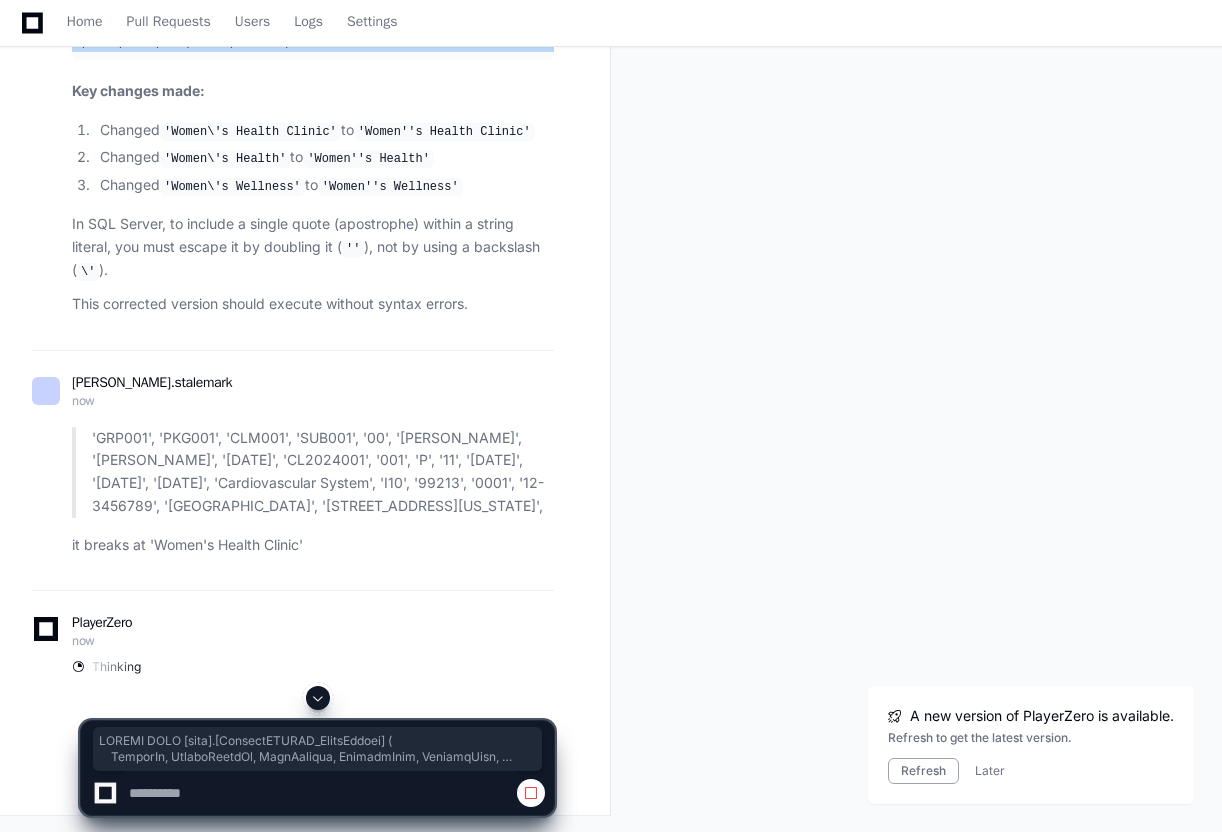 drag, startPoint x: 85, startPoint y: 299, endPoint x: 524, endPoint y: 346, distance: 441.5088 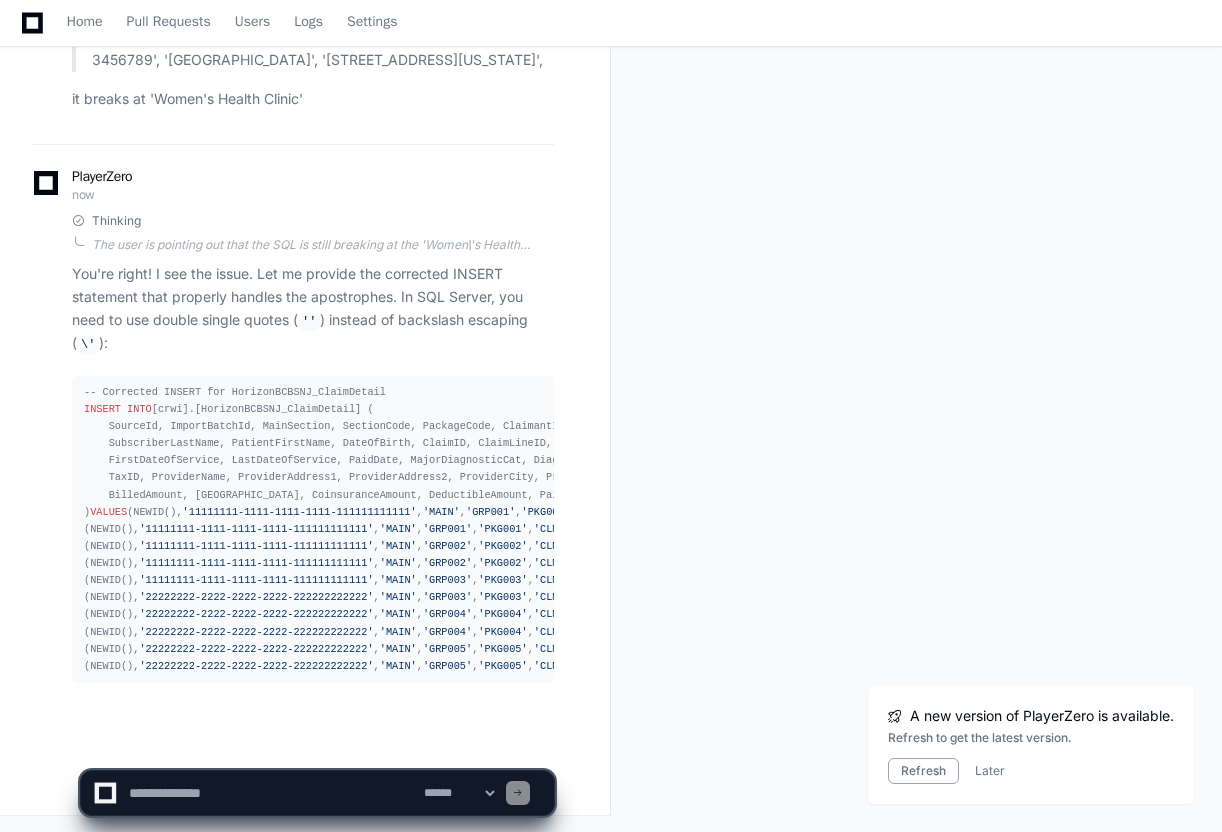 scroll, scrollTop: 25864, scrollLeft: 0, axis: vertical 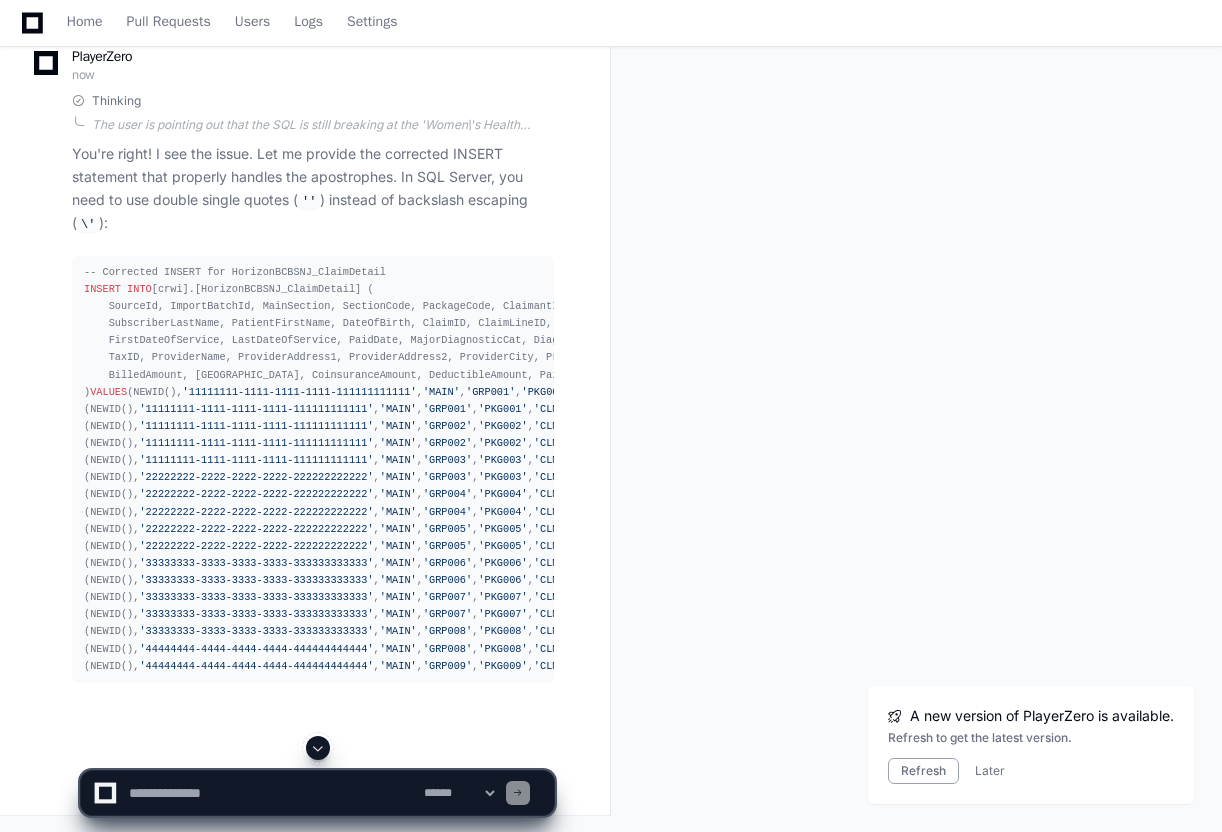 click 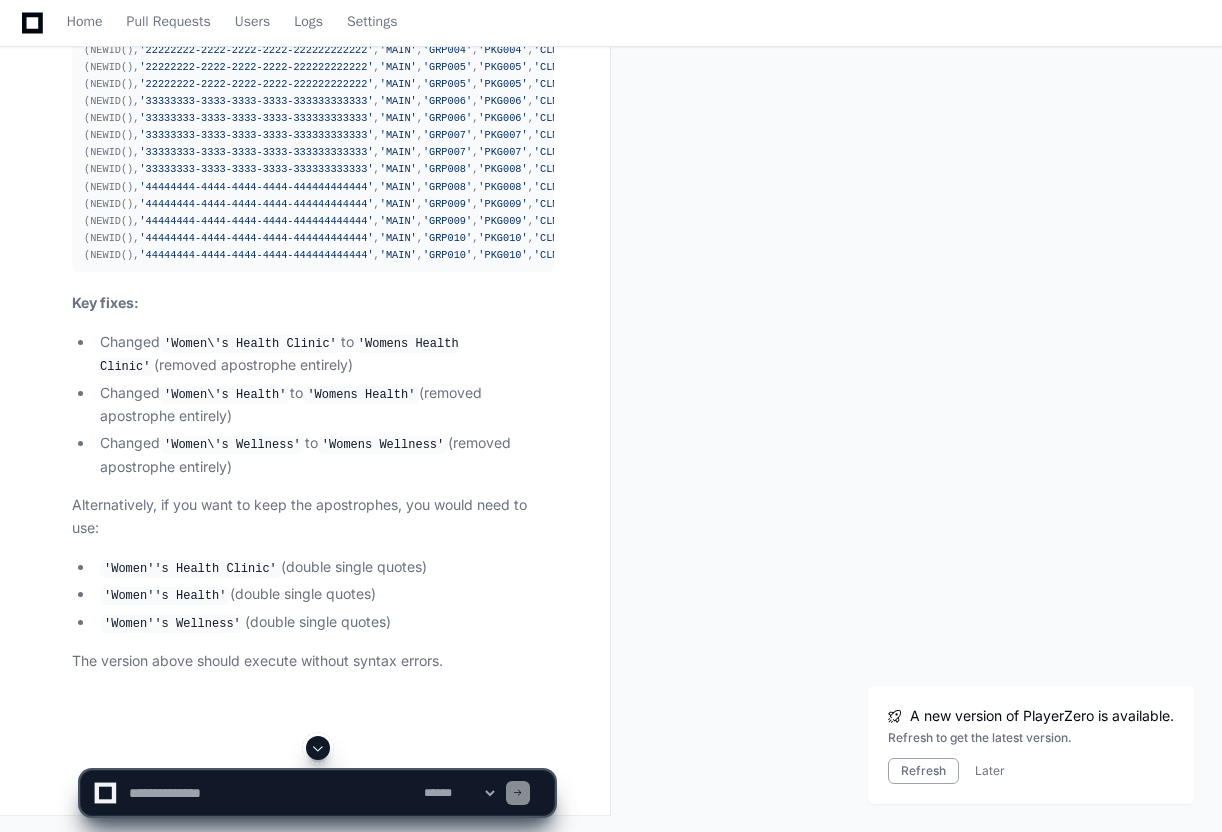 click 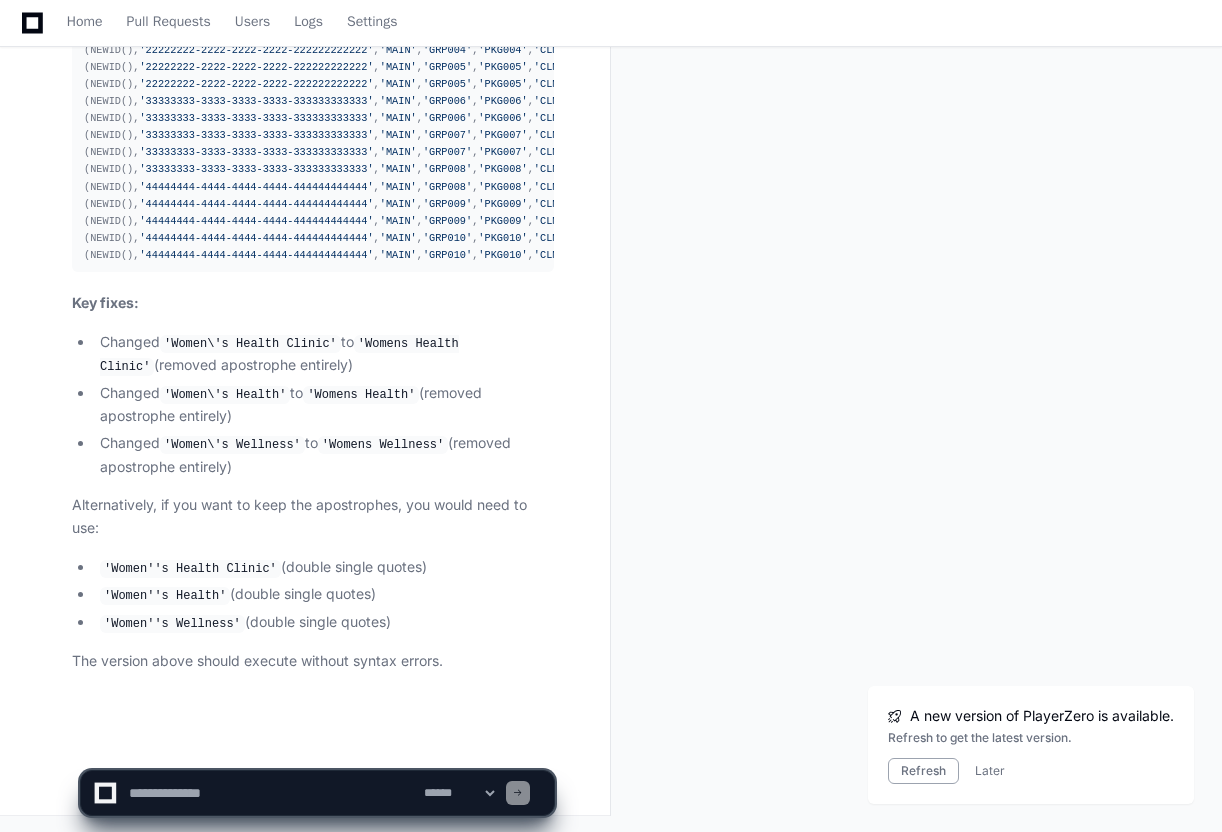 scroll, scrollTop: 26424, scrollLeft: 0, axis: vertical 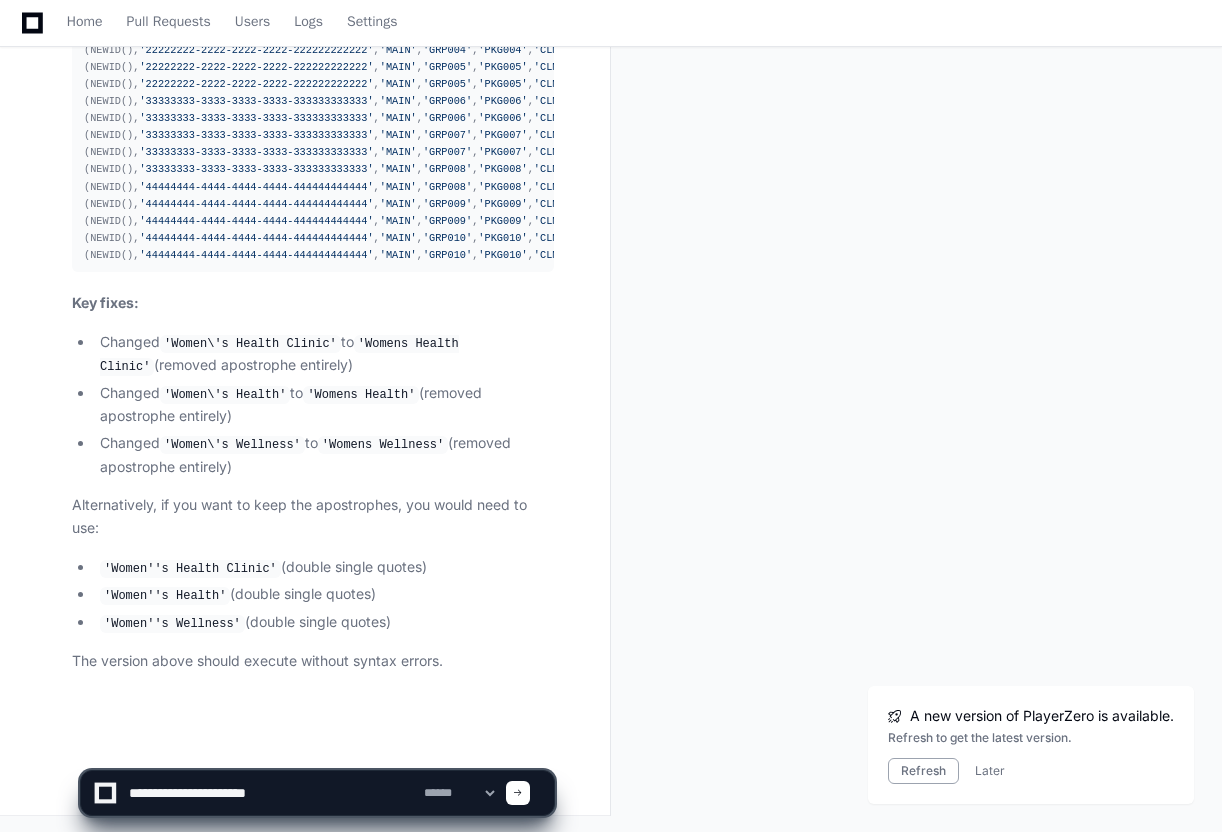 paste on "**********" 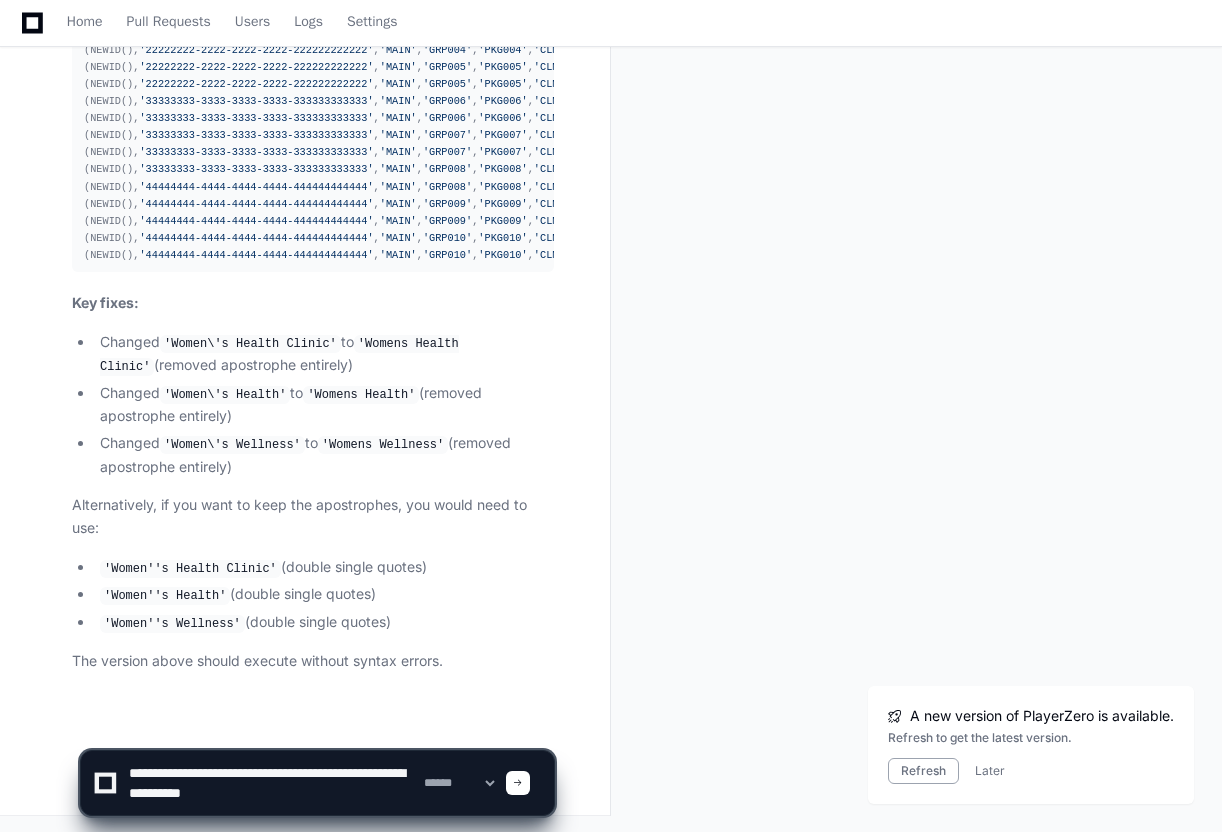 scroll, scrollTop: 6, scrollLeft: 0, axis: vertical 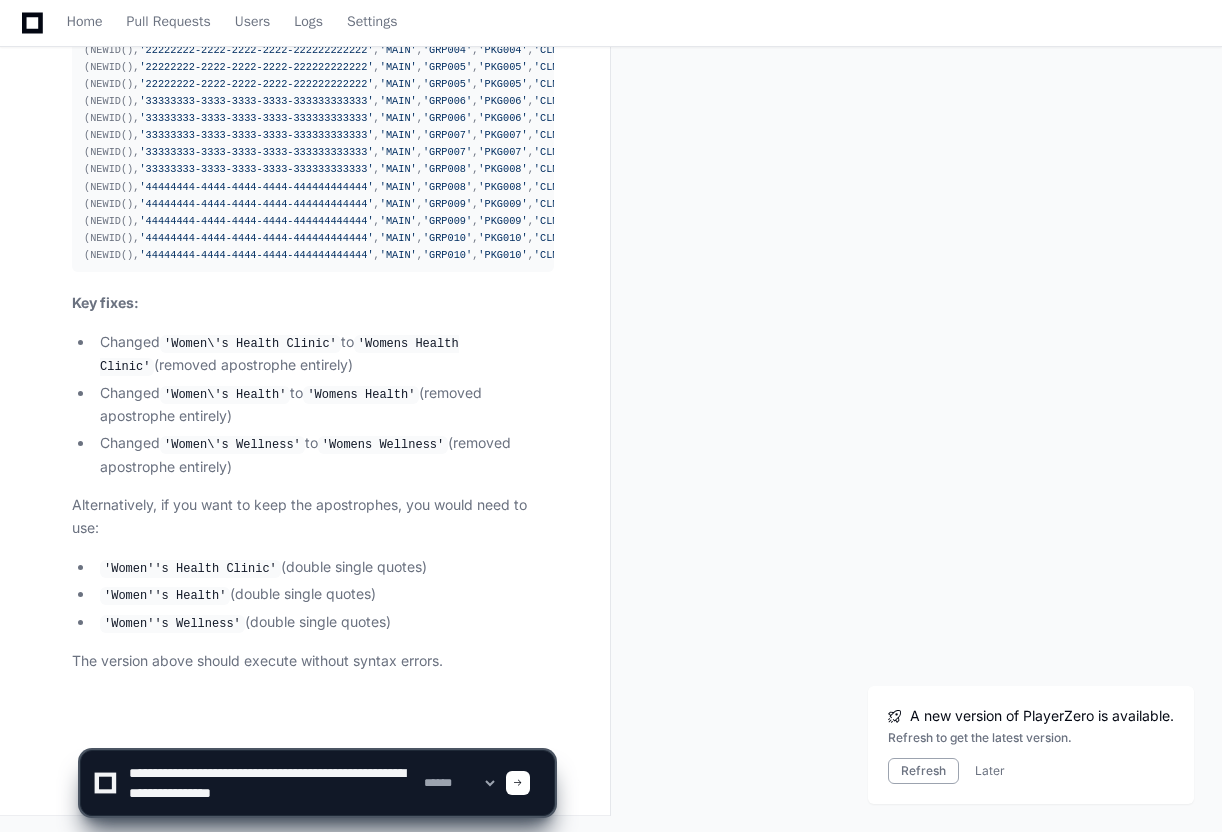 type on "**********" 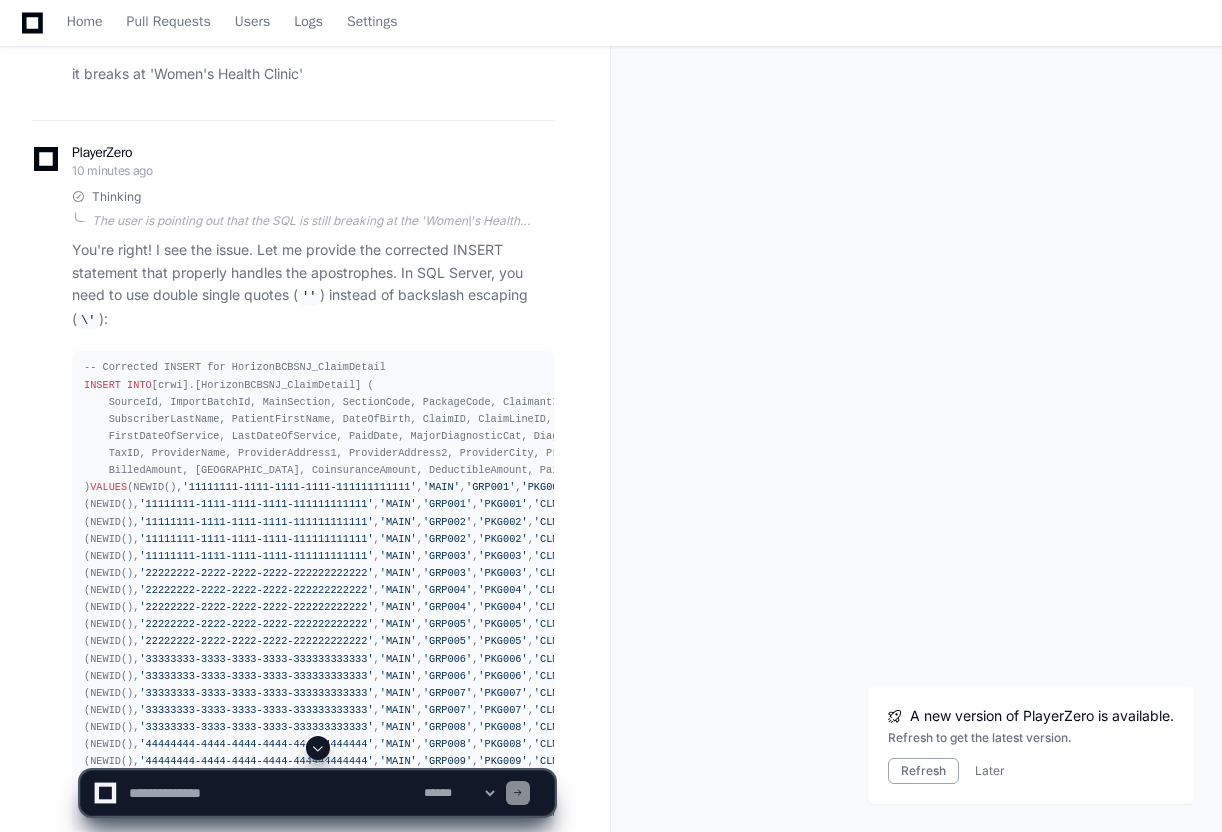 scroll, scrollTop: 0, scrollLeft: 0, axis: both 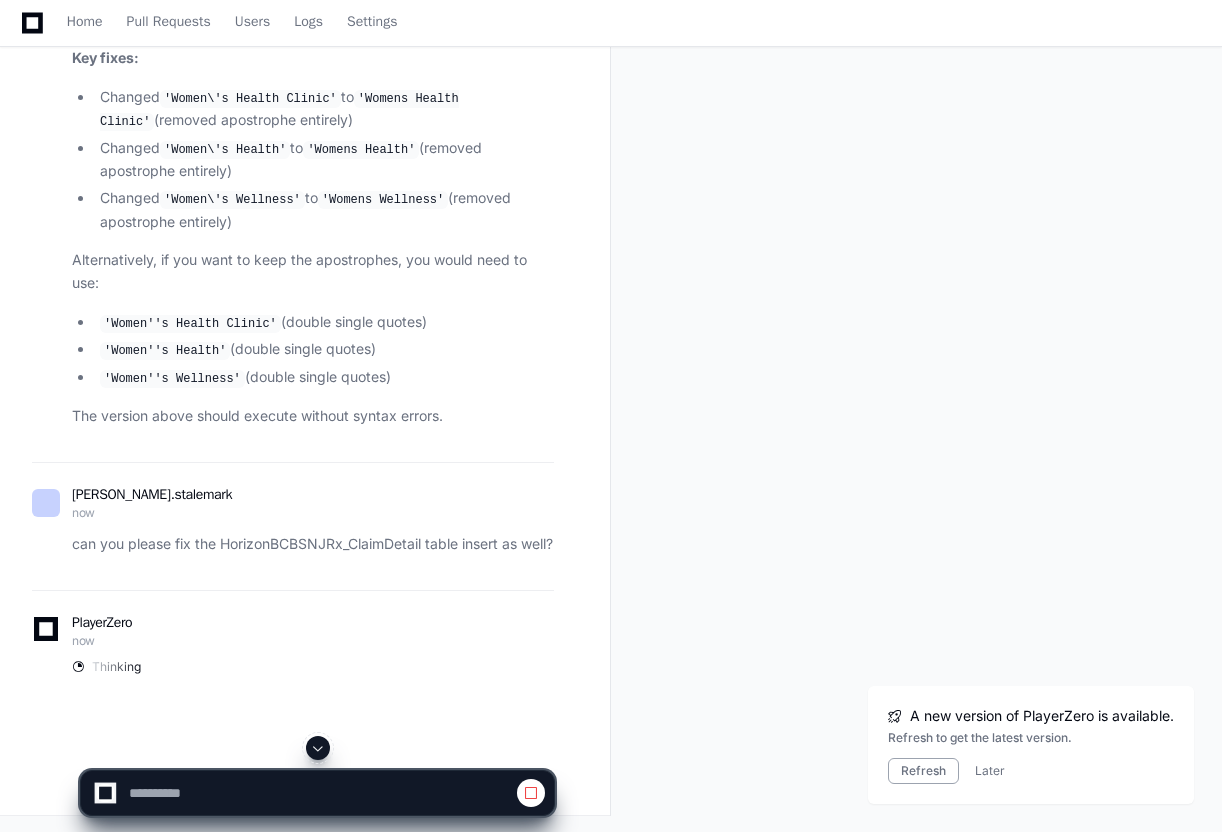 click 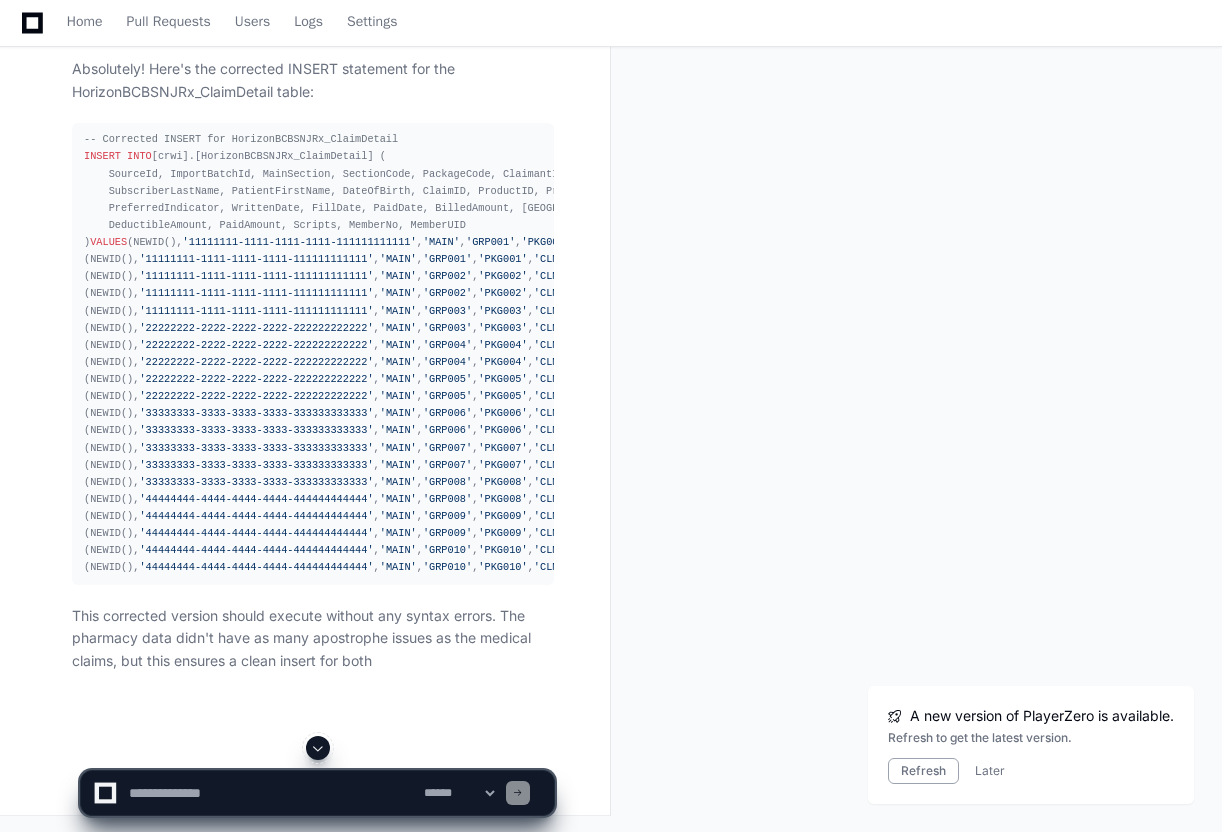 scroll, scrollTop: 27360, scrollLeft: 0, axis: vertical 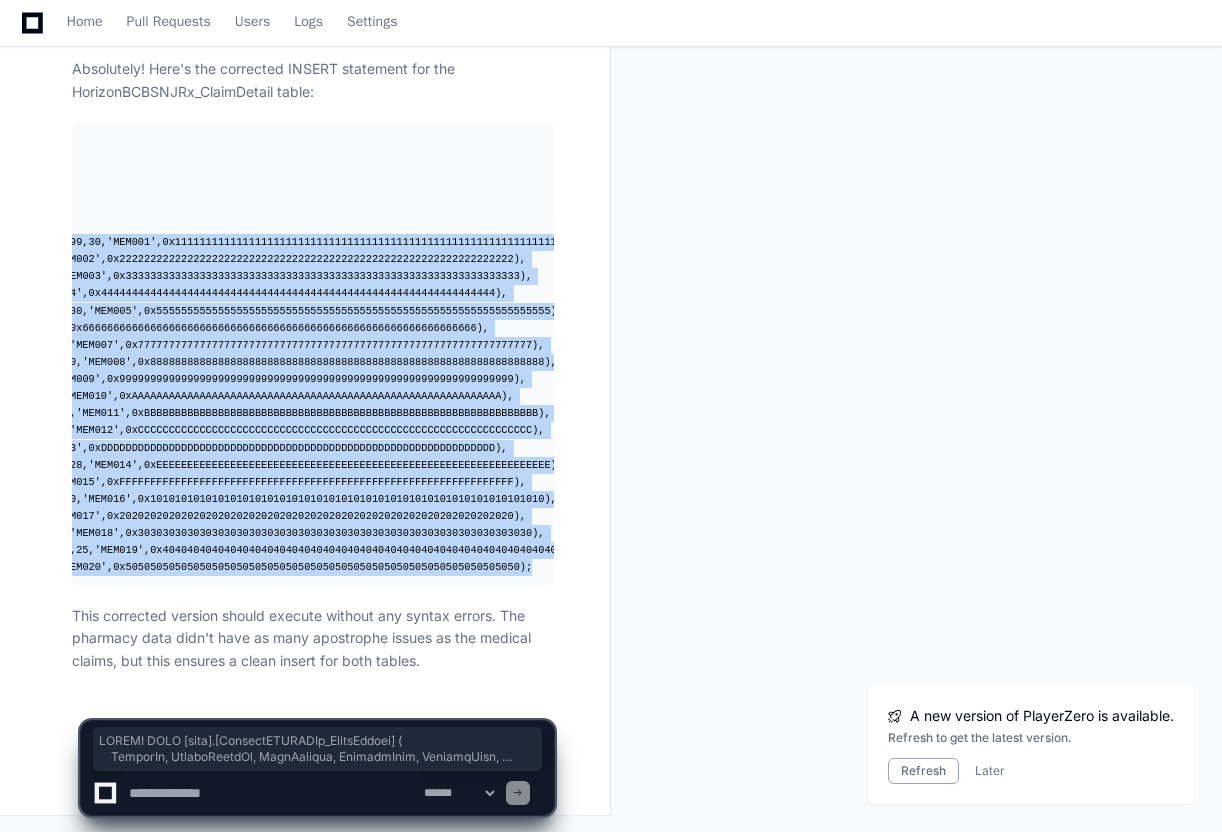 drag, startPoint x: 85, startPoint y: 135, endPoint x: 530, endPoint y: 567, distance: 620.20074 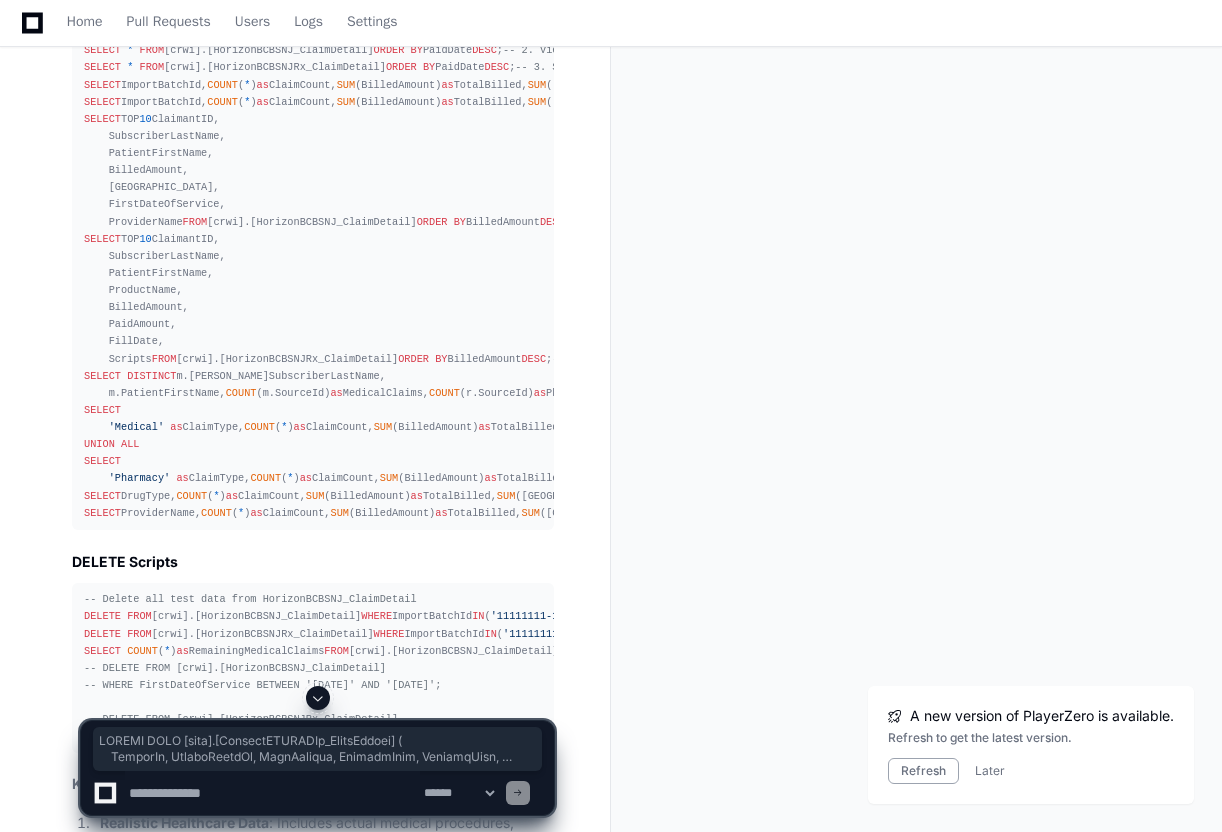 scroll, scrollTop: 17760, scrollLeft: 0, axis: vertical 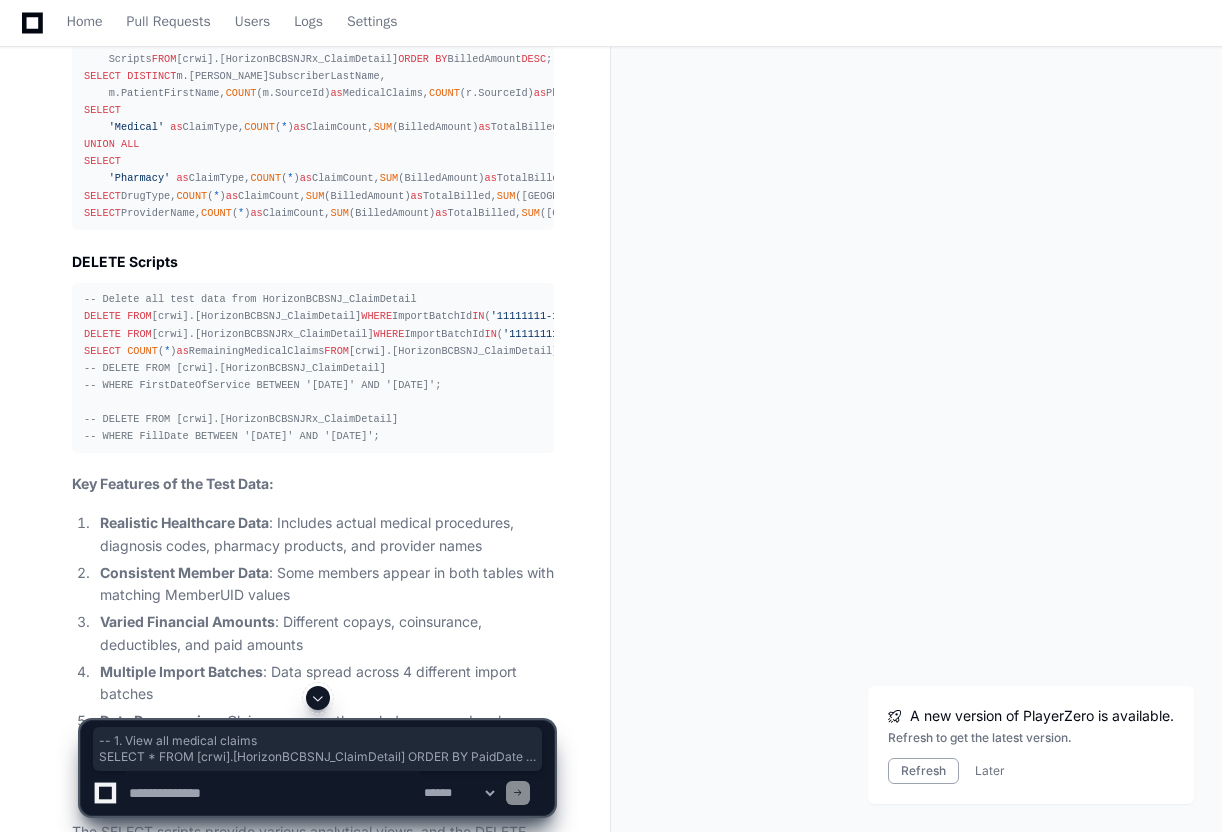 drag, startPoint x: 84, startPoint y: 144, endPoint x: 487, endPoint y: 231, distance: 412.28387 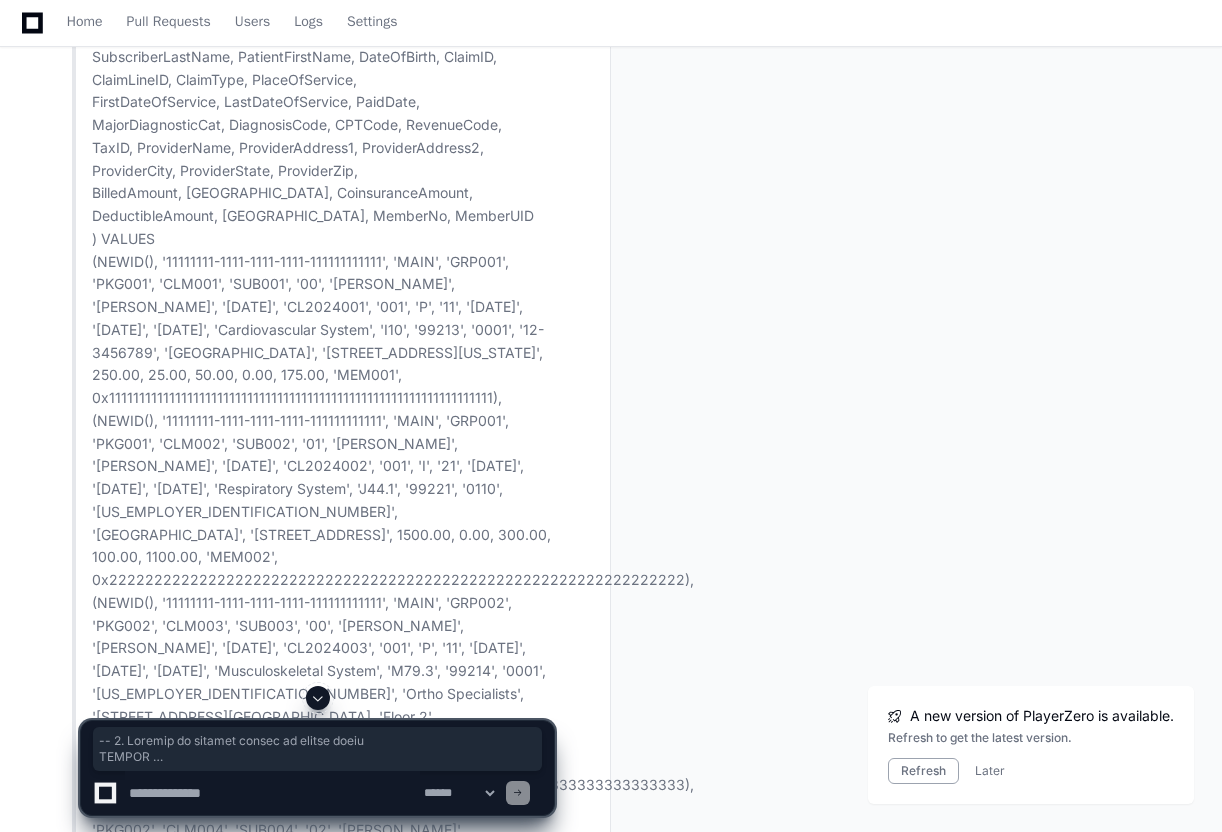 scroll, scrollTop: 19160, scrollLeft: 0, axis: vertical 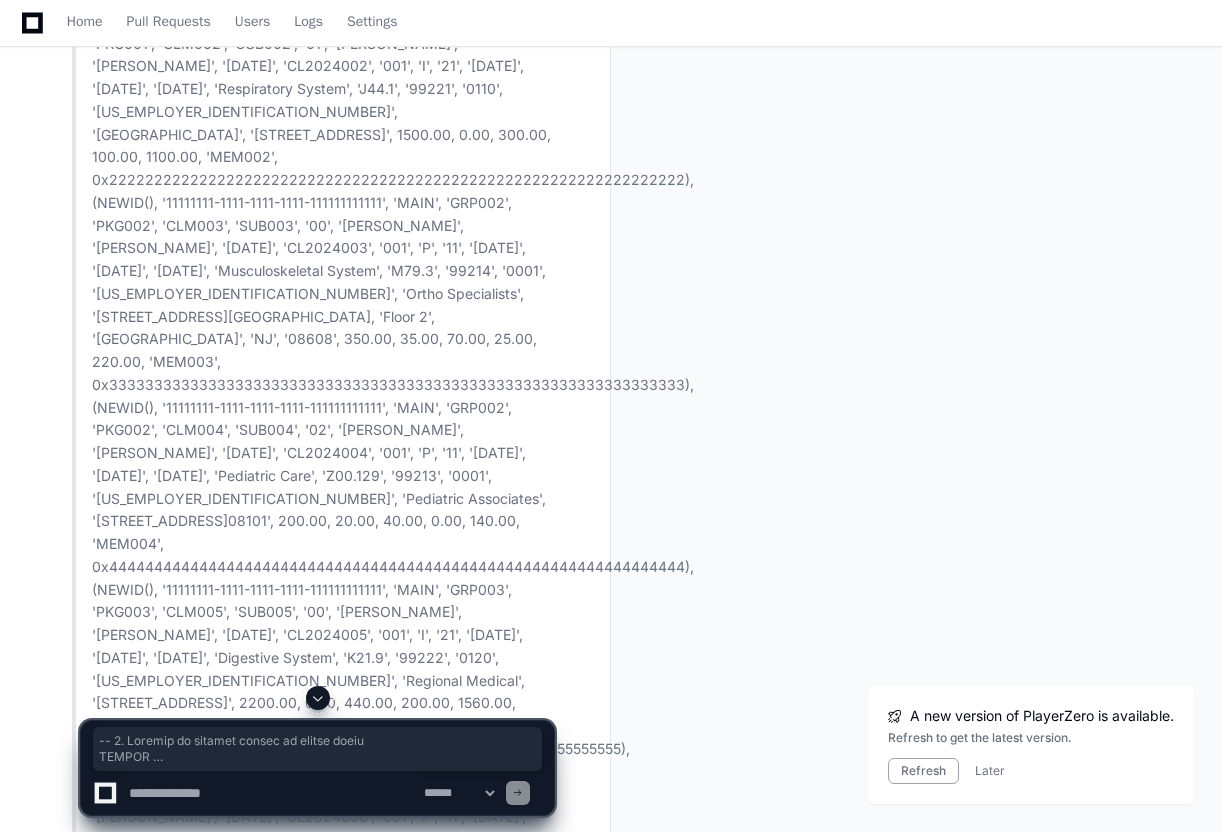 drag, startPoint x: 84, startPoint y: 245, endPoint x: 251, endPoint y: 488, distance: 294.8525 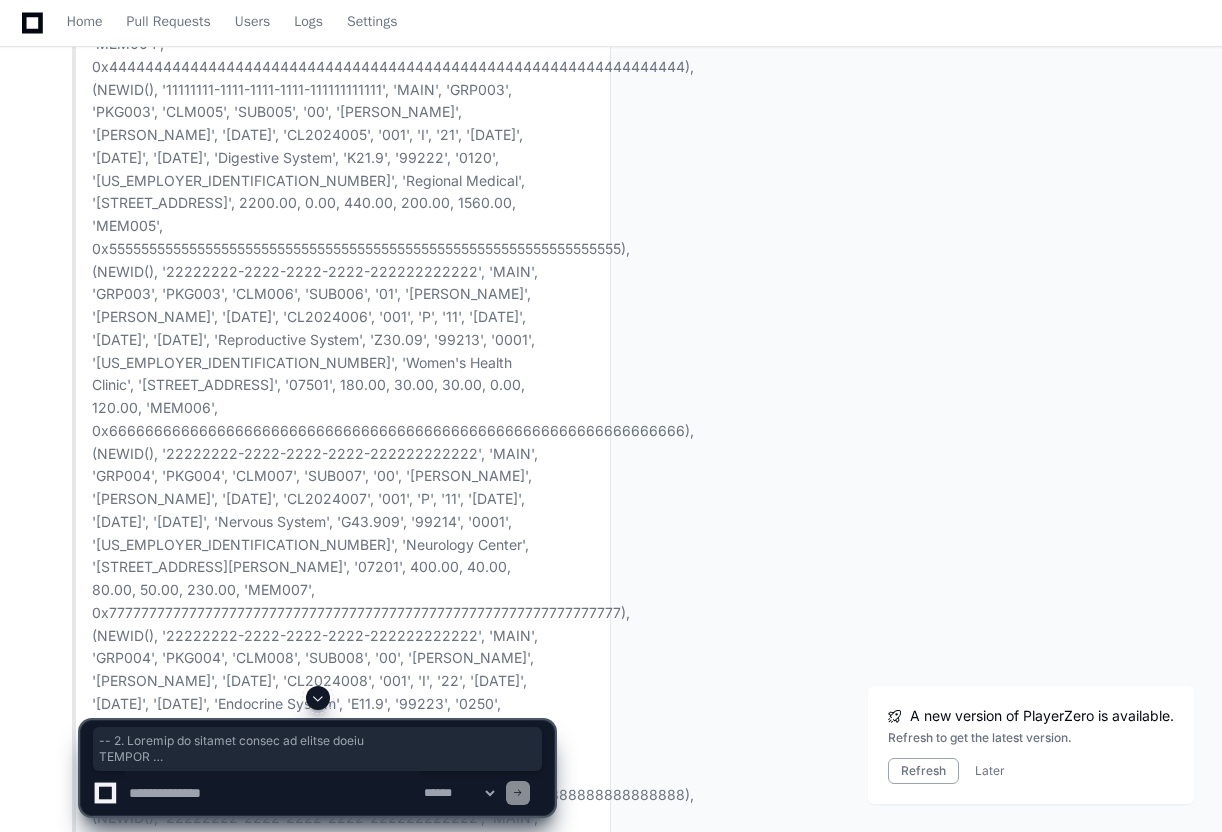 scroll, scrollTop: 19560, scrollLeft: 0, axis: vertical 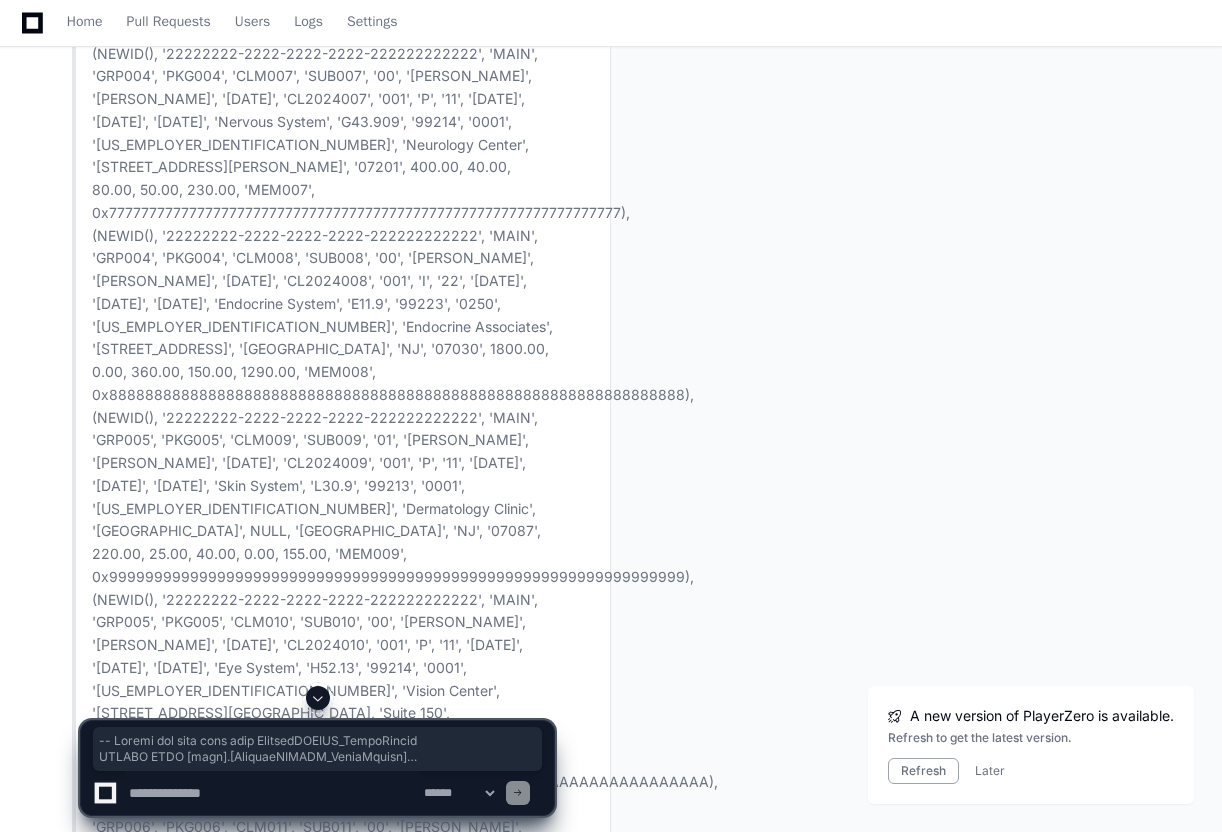 drag, startPoint x: 84, startPoint y: 182, endPoint x: 434, endPoint y: 371, distance: 397.77002 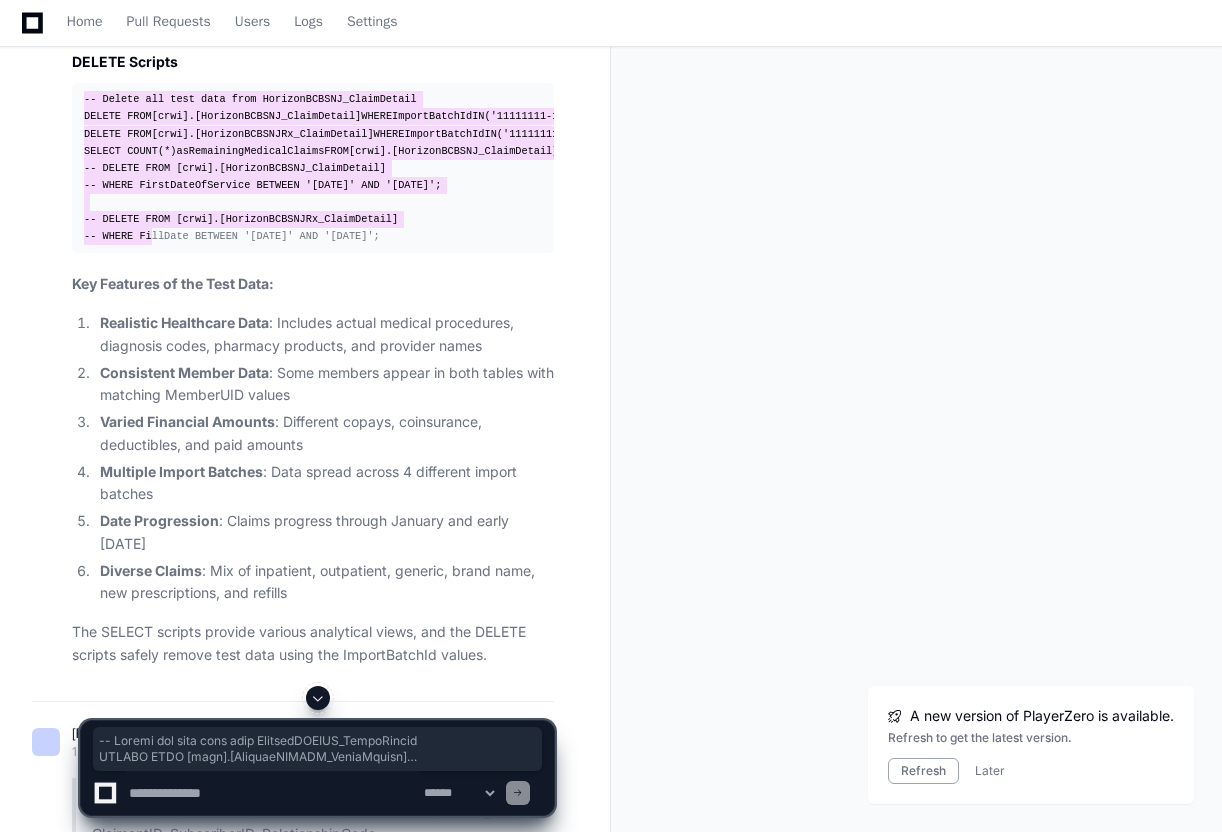 scroll, scrollTop: 17760, scrollLeft: 0, axis: vertical 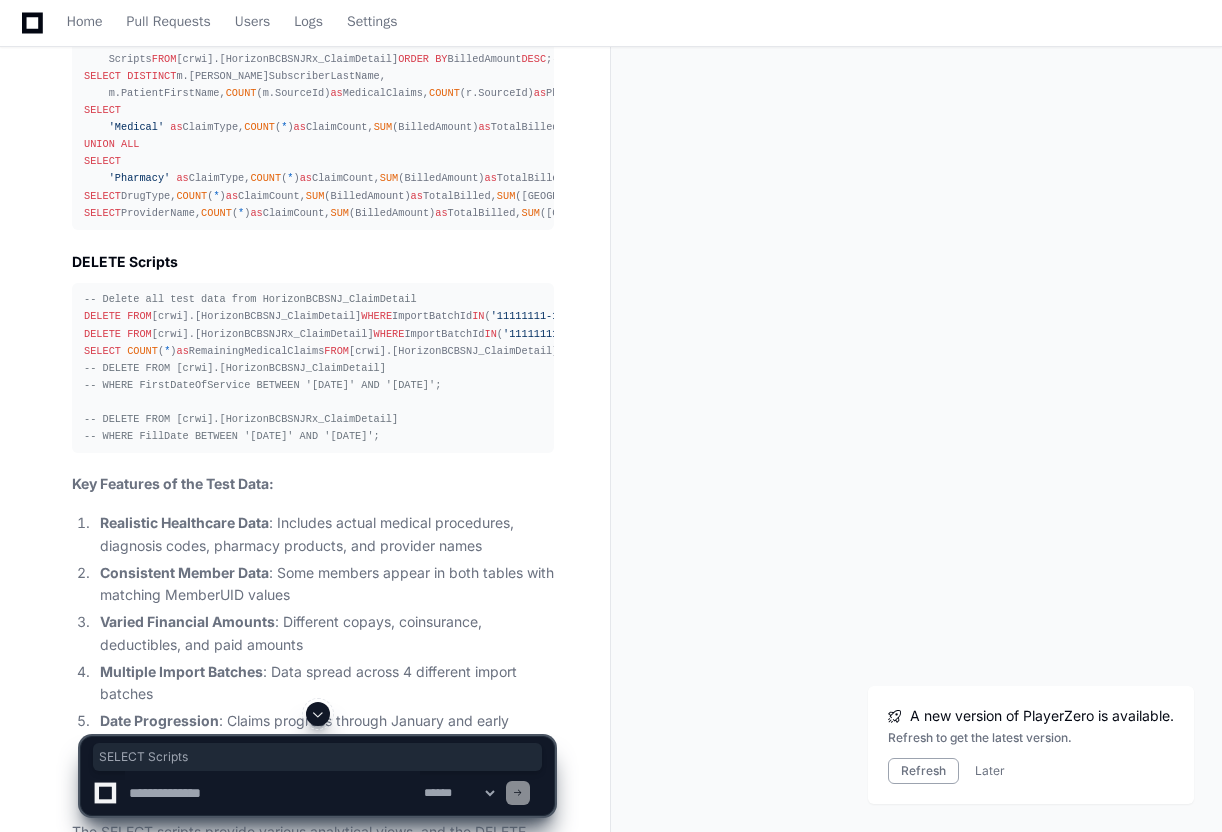 drag, startPoint x: 190, startPoint y: 108, endPoint x: 75, endPoint y: 106, distance: 115.01739 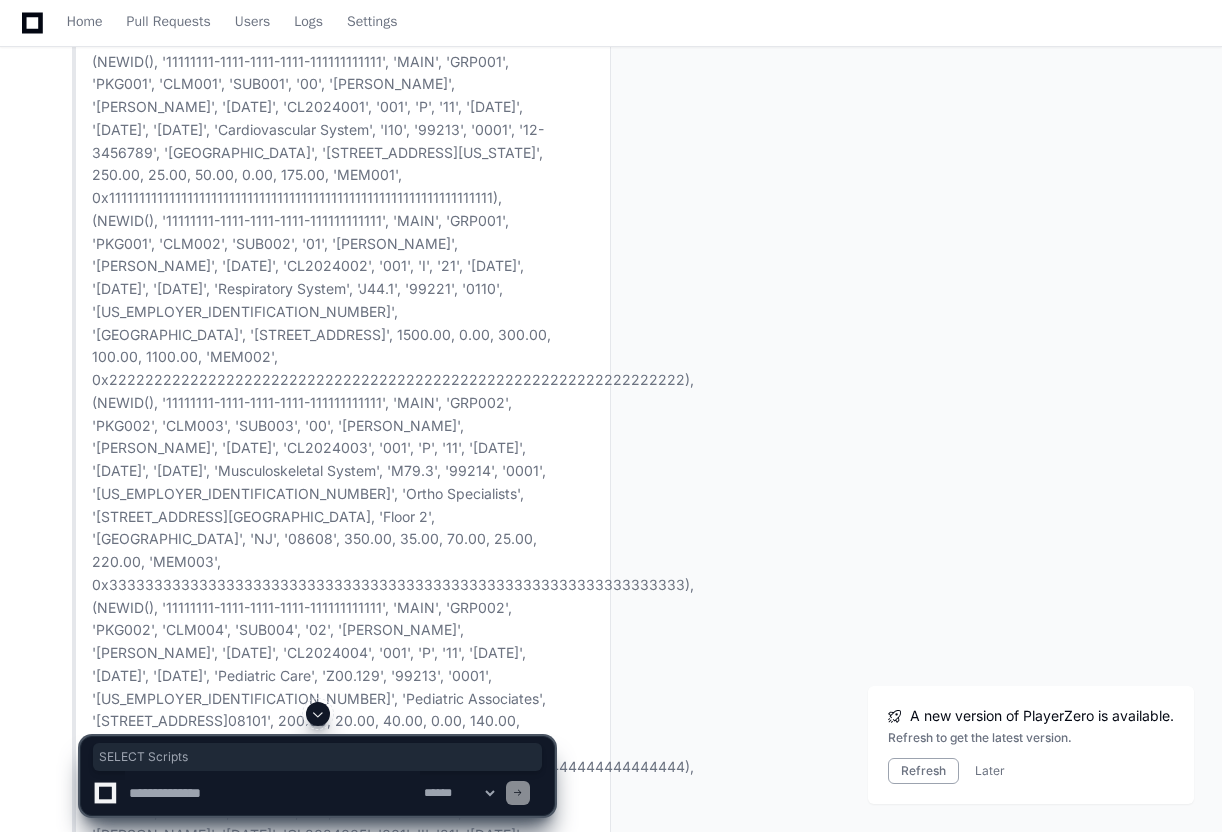 scroll, scrollTop: 19460, scrollLeft: 0, axis: vertical 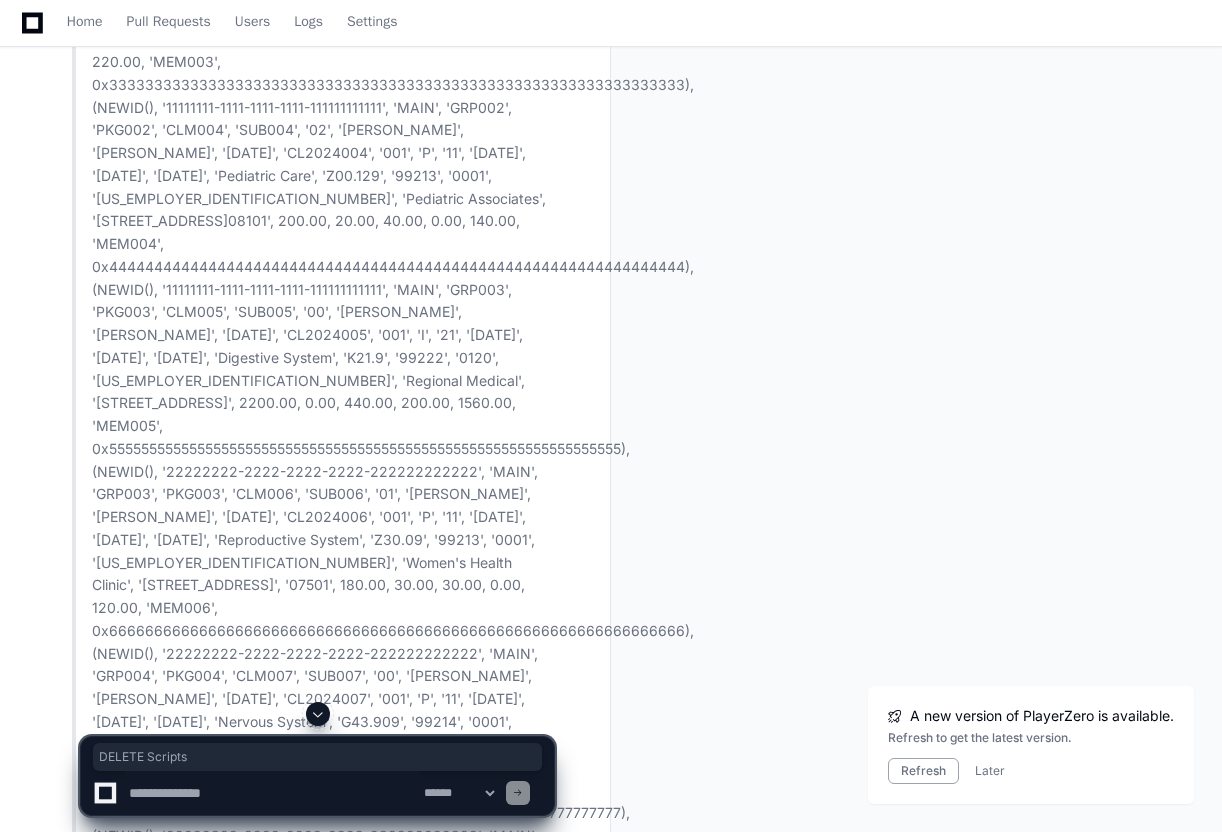 drag, startPoint x: 194, startPoint y: 241, endPoint x: 63, endPoint y: 239, distance: 131.01526 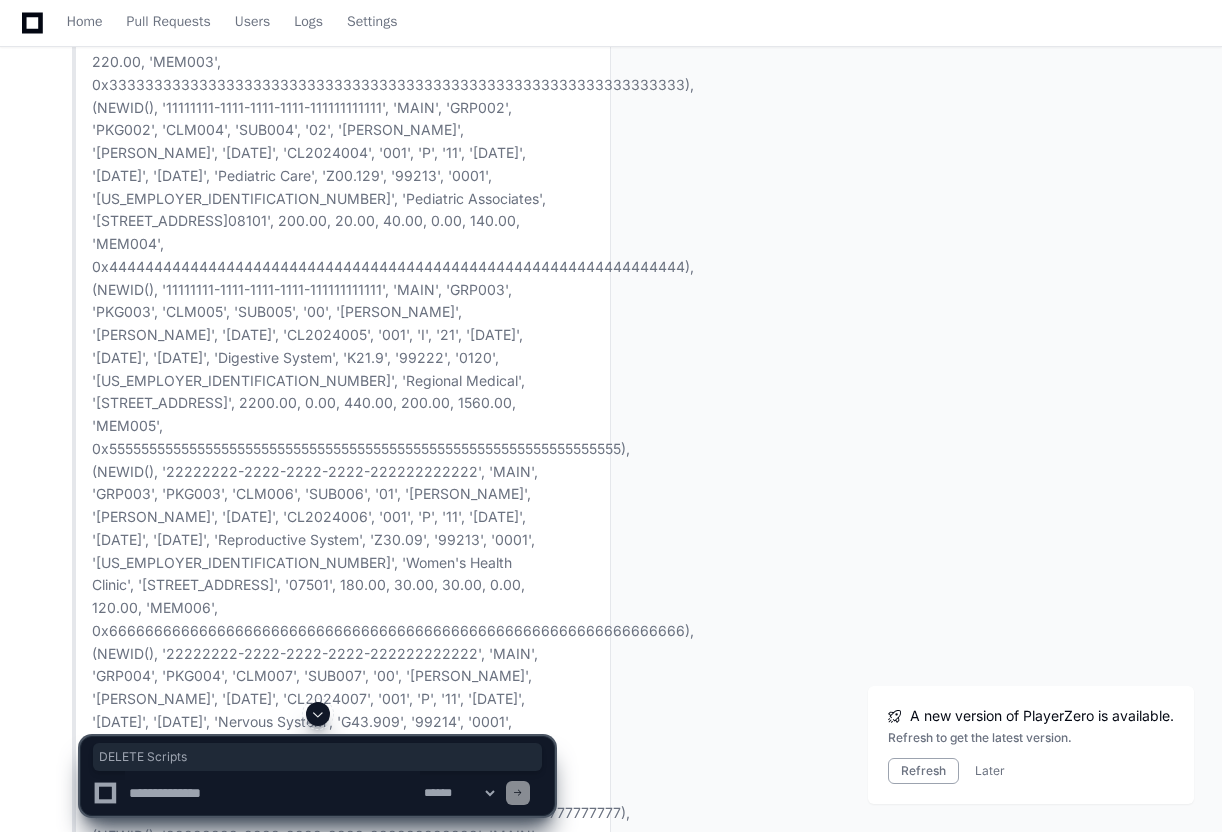 click 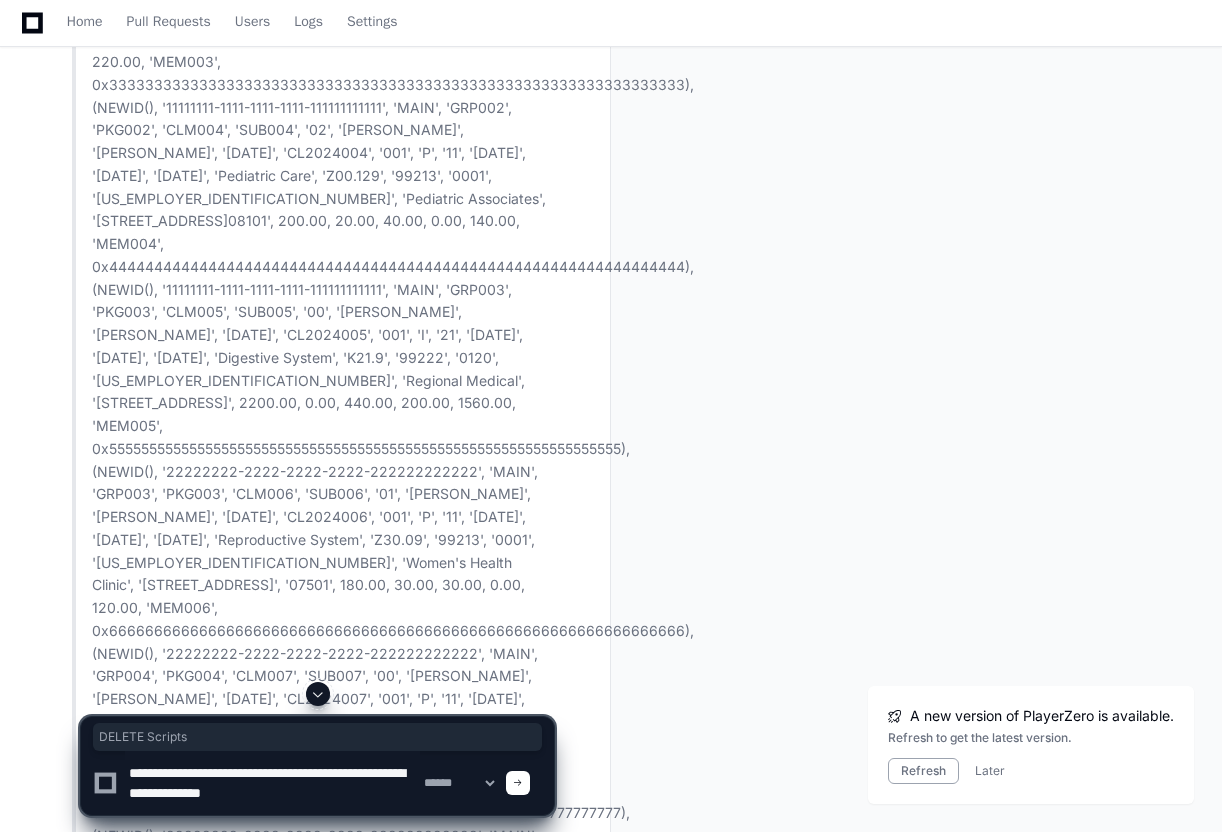 paste on "**********" 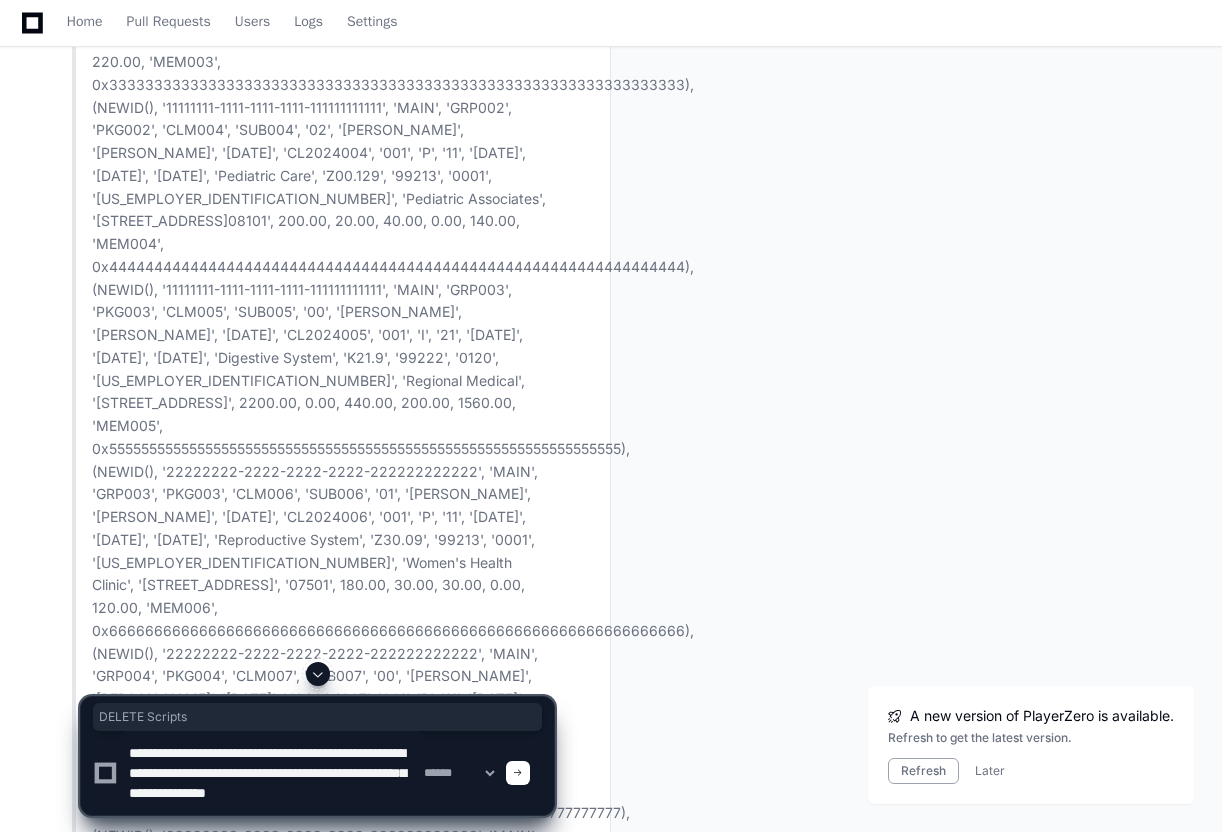 scroll, scrollTop: 26, scrollLeft: 0, axis: vertical 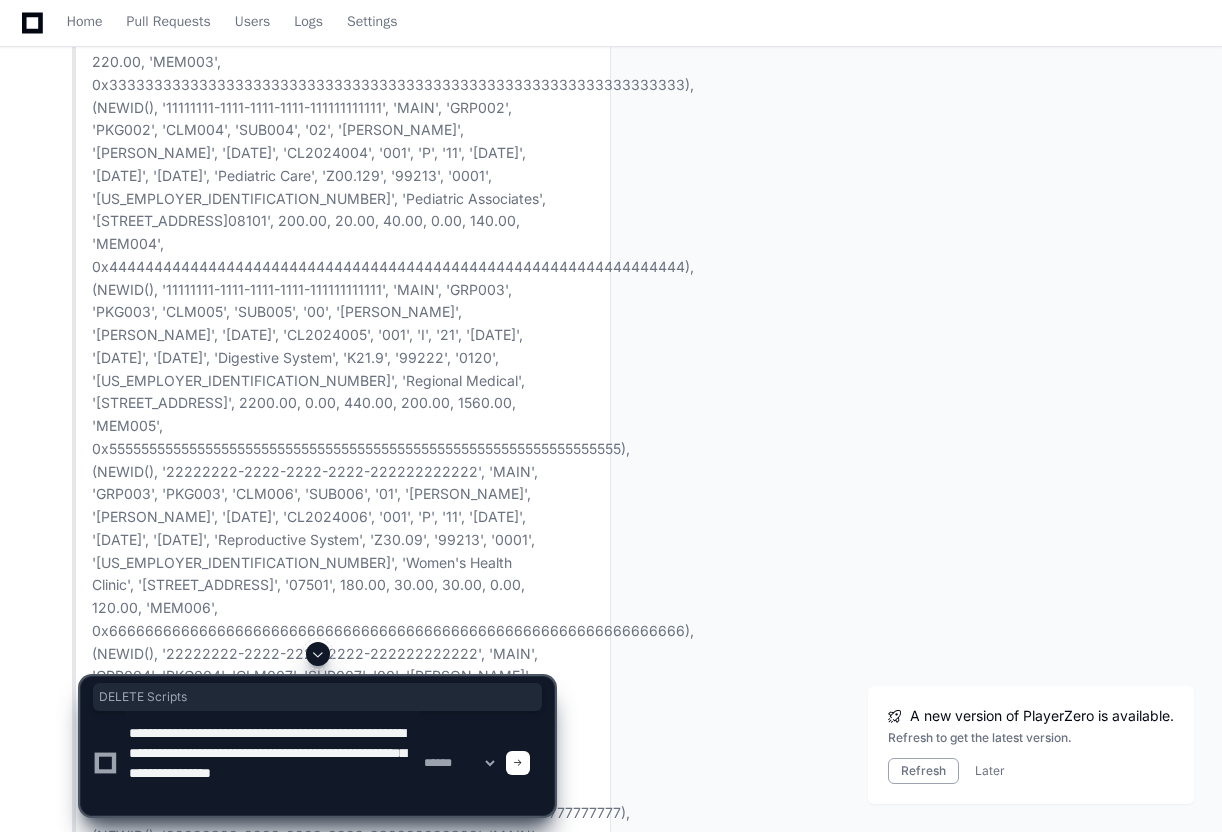 paste on "**********" 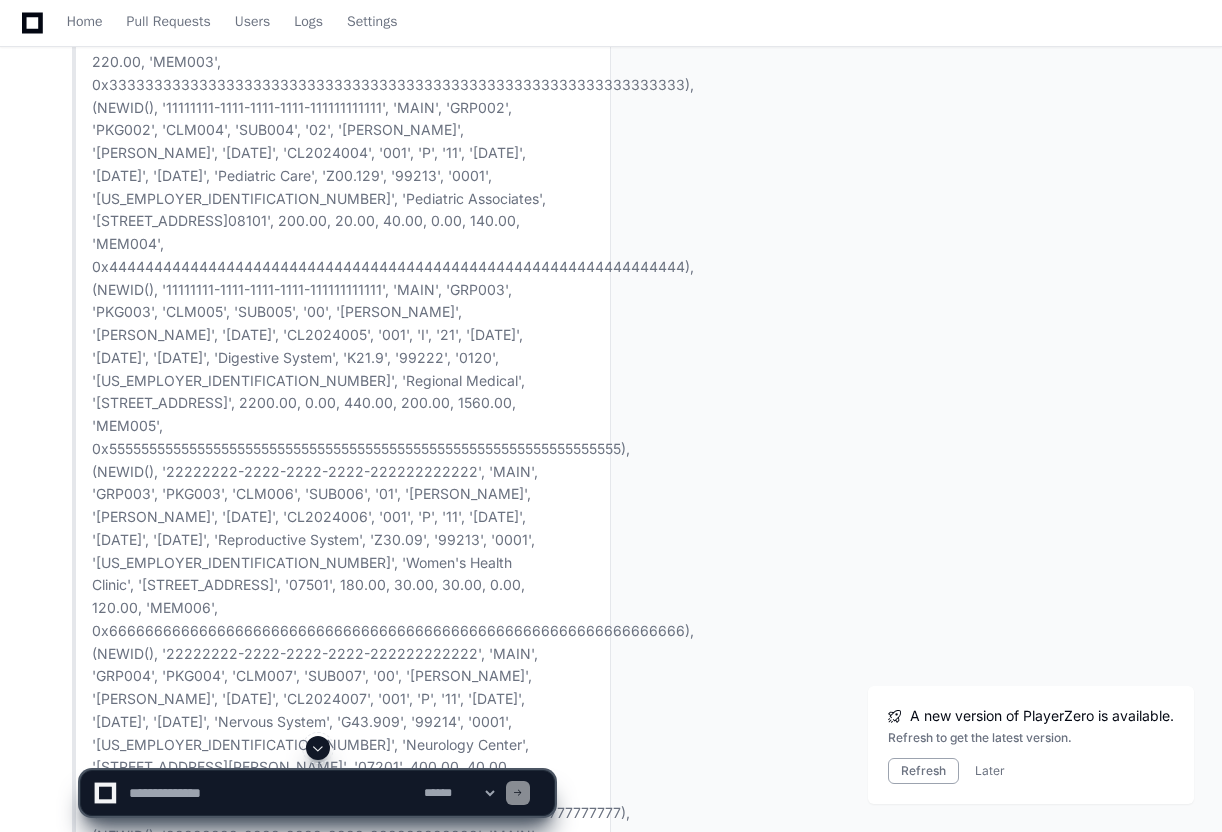scroll, scrollTop: 0, scrollLeft: 0, axis: both 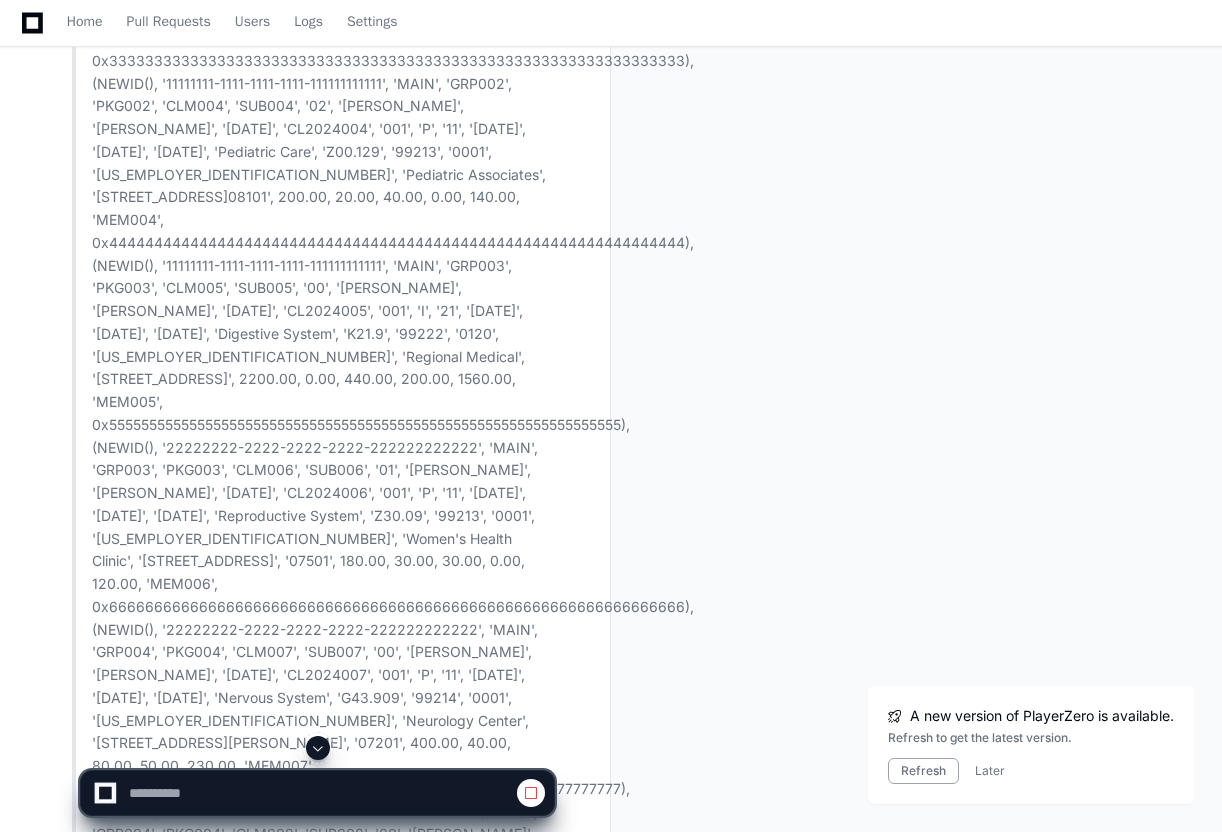 click 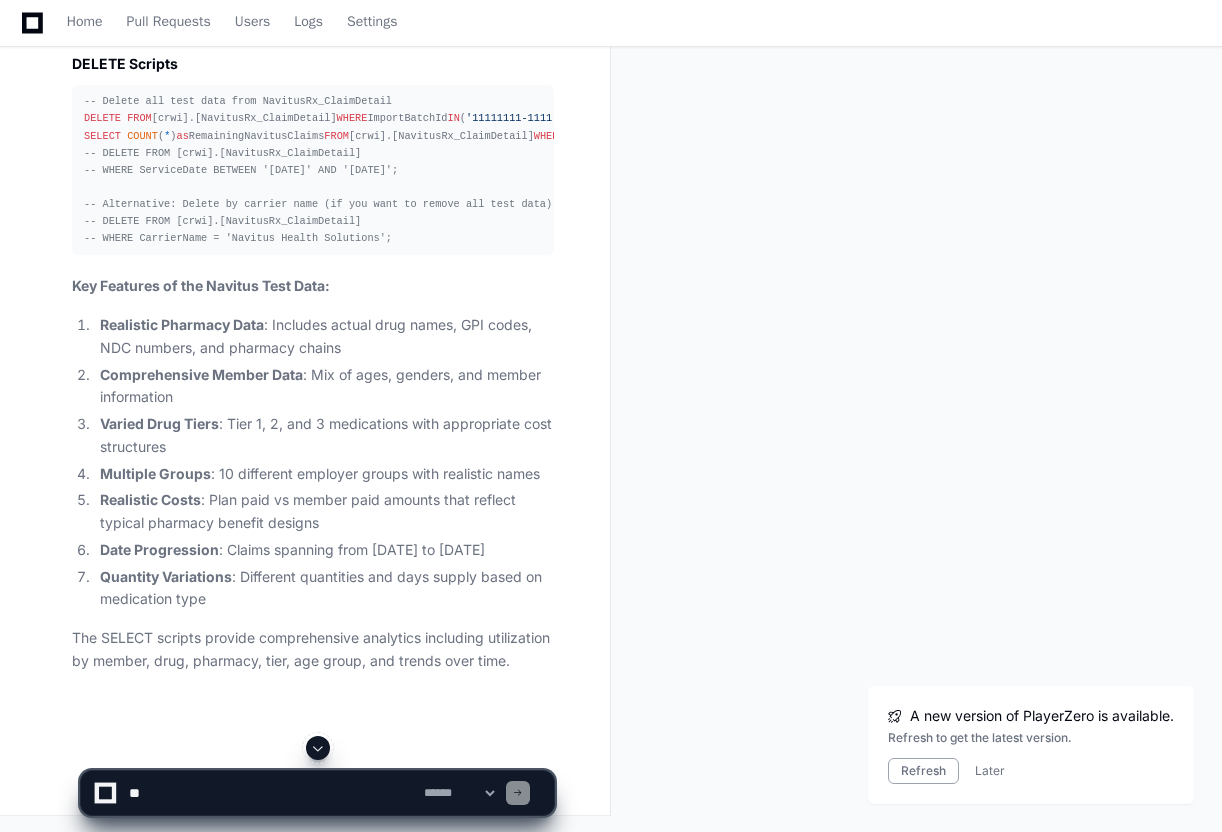 scroll, scrollTop: 33096, scrollLeft: 0, axis: vertical 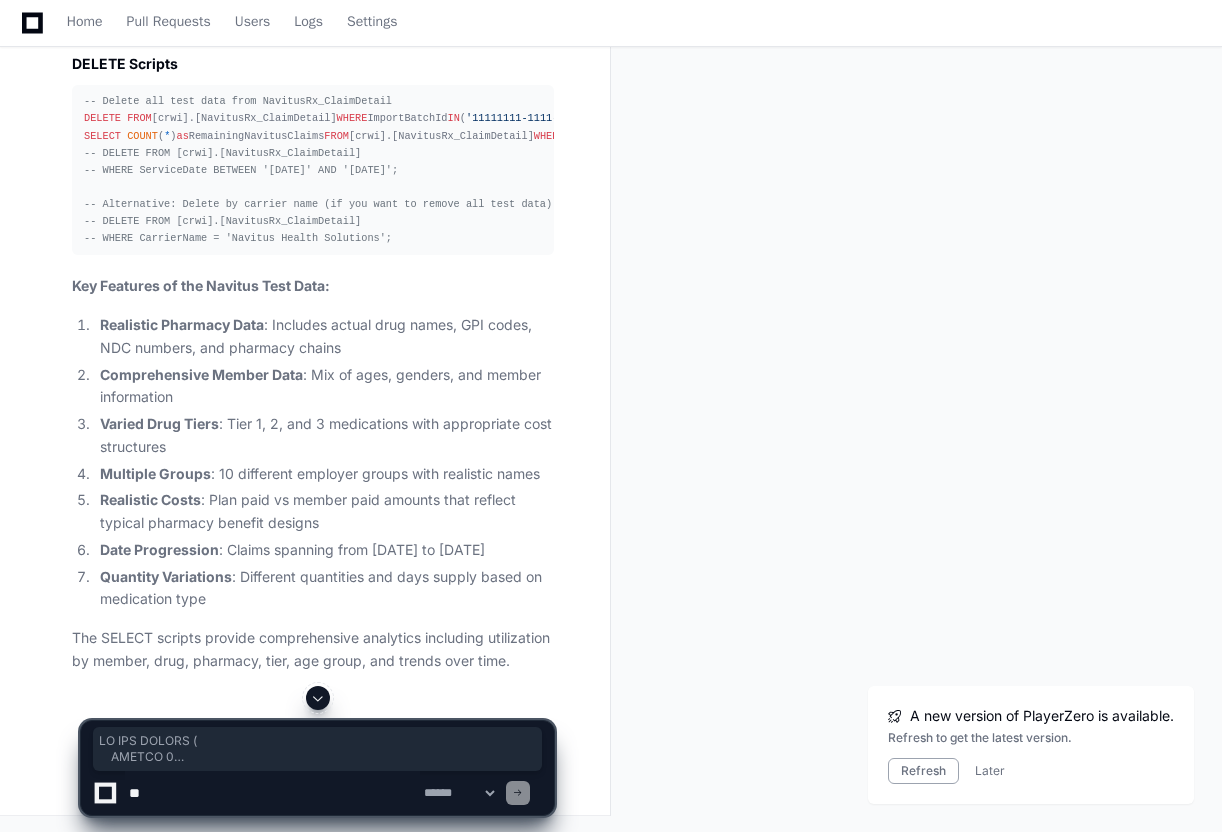drag, startPoint x: 86, startPoint y: 427, endPoint x: 142, endPoint y: 621, distance: 201.92078 